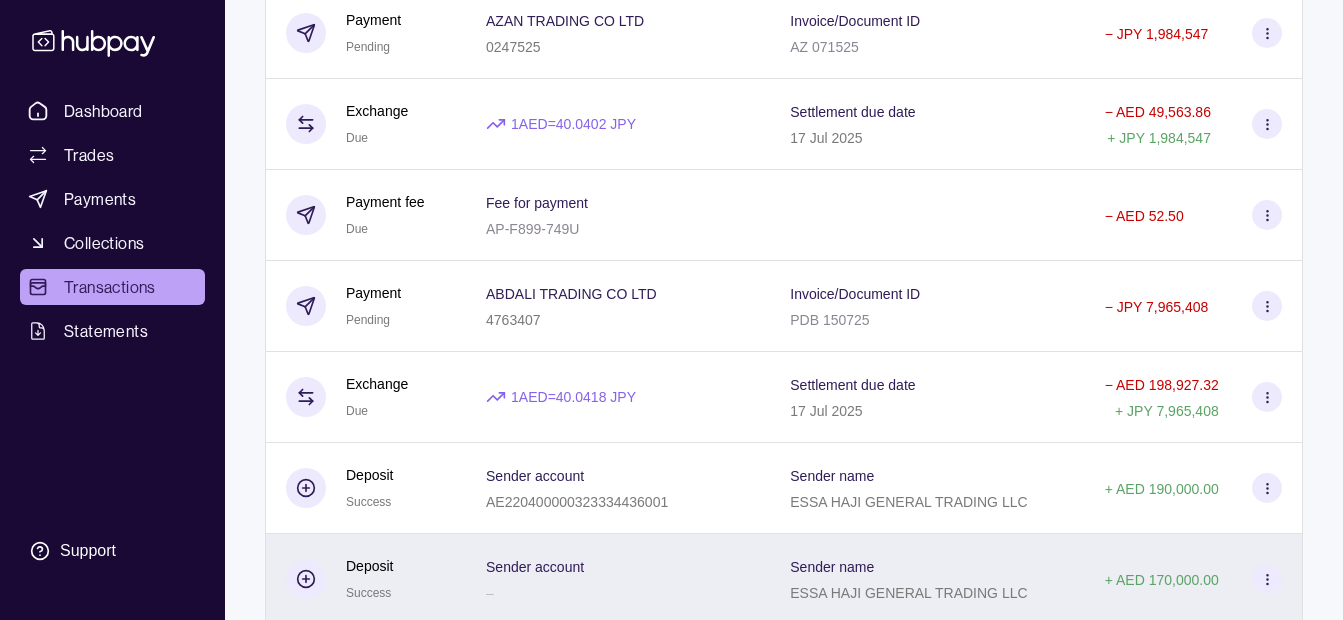 scroll, scrollTop: 721, scrollLeft: 0, axis: vertical 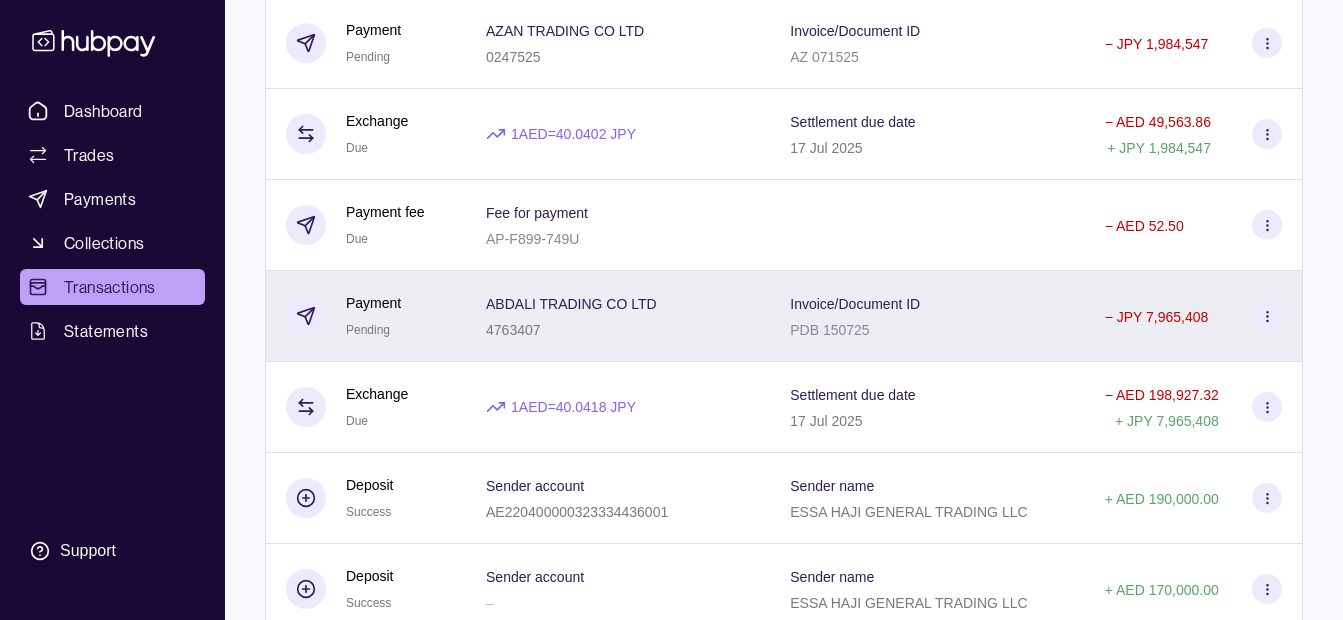 click on "[COMPANY] [NUMBER]" at bounding box center (618, 316) 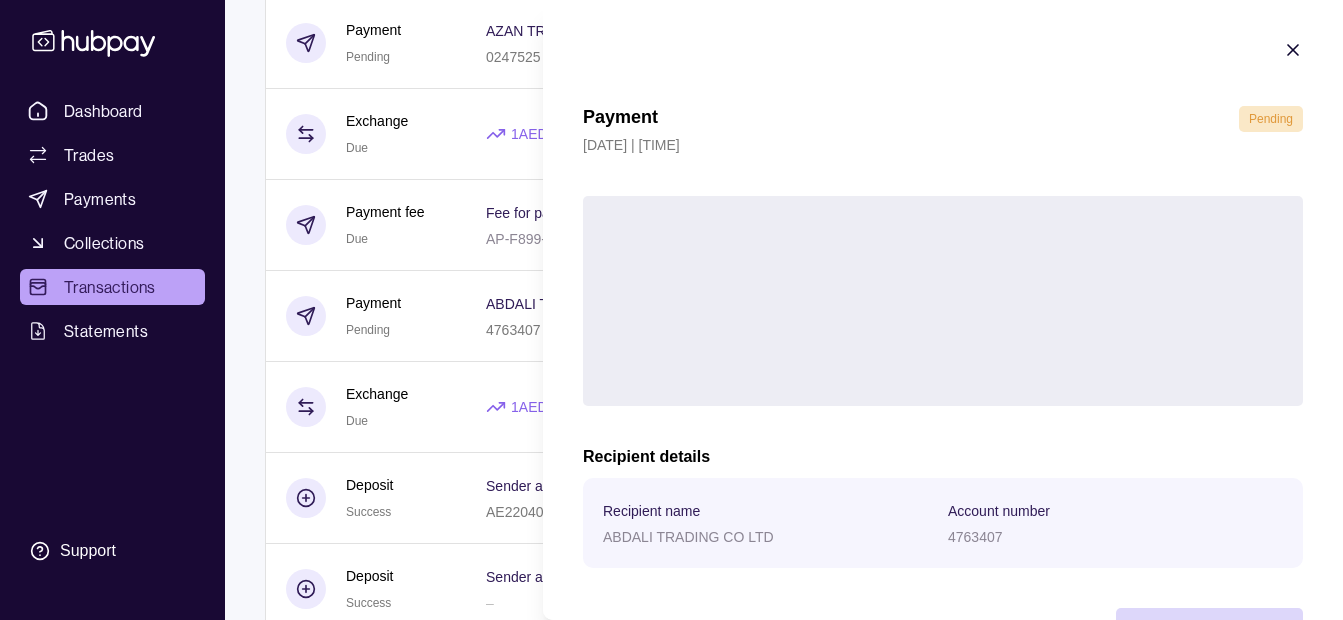 click on "Dashboard Trades Payments Collections Transactions Statements Support K Hello,  [FIRST] [LAST] [LAST]  [COMPANY] Change account Account Terms and conditions Privacy policy Sign out Transactions More filters  ( 0  applied) Details Amount [DATE] Deposit Success Sender account [ALPHANUMERIC] Sender name [COMPANY] +   AED [NUMBER] Payment fee Due Fee for payment [ALPHANUMERIC] −   AED [NUMBER] Payment Pending [COMPANY] [NUMBER] Invoice/Document ID [ALPHANUMERIC] −   JPY [NUMBER] Exchange Due 1  AED  =  [NUMBER]   JPY Settlement due date [DATE] −   AED [NUMBER] +   JPY [NUMBER] Payment fee Due Fee for payment [ALPHANUMERIC] −   AED [NUMBER] Payment Pending [COMPANY] [NUMBER] Invoice/Document ID [ALPHANUMERIC] −   JPY [NUMBER] Exchange Due 1  AED  =  [NUMBER]   JPY Settlement due date [DATE] −   AED [NUMBER] +   JPY [NUMBER] Payment fee Due Fee for payment [ALPHANUMERIC] −   AED [NUMBER] Payment Pending [COMPANY] [NUMBER]" at bounding box center (671, 4093) 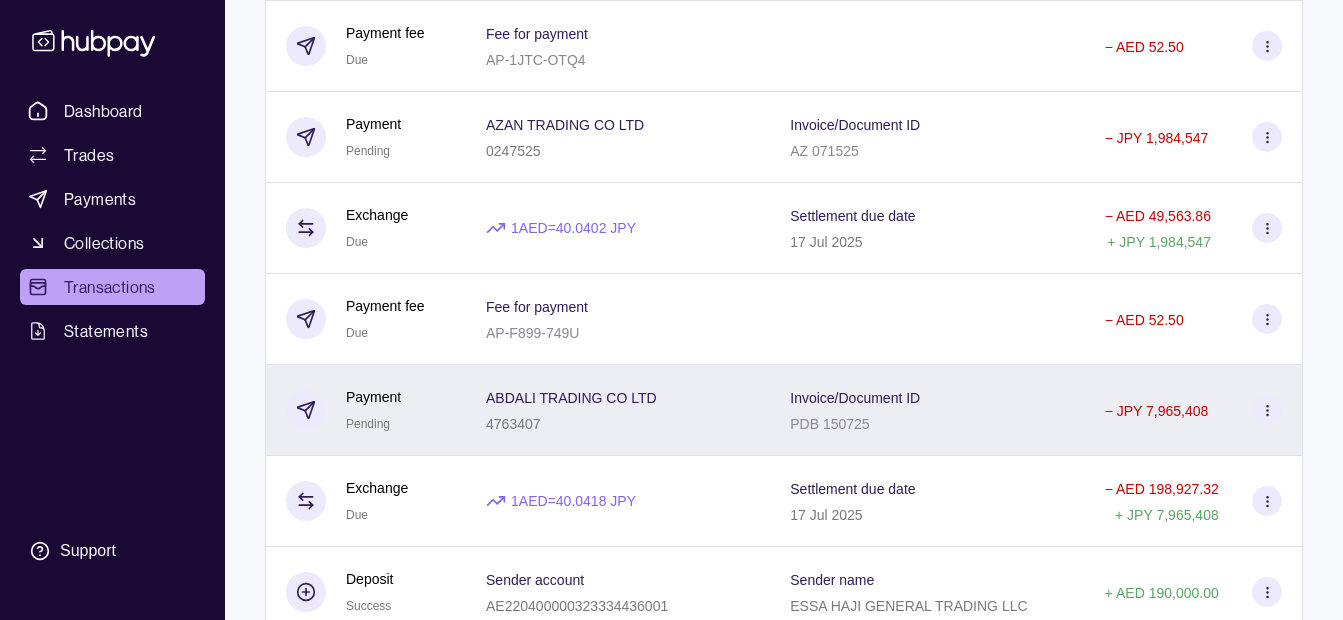 scroll, scrollTop: 621, scrollLeft: 0, axis: vertical 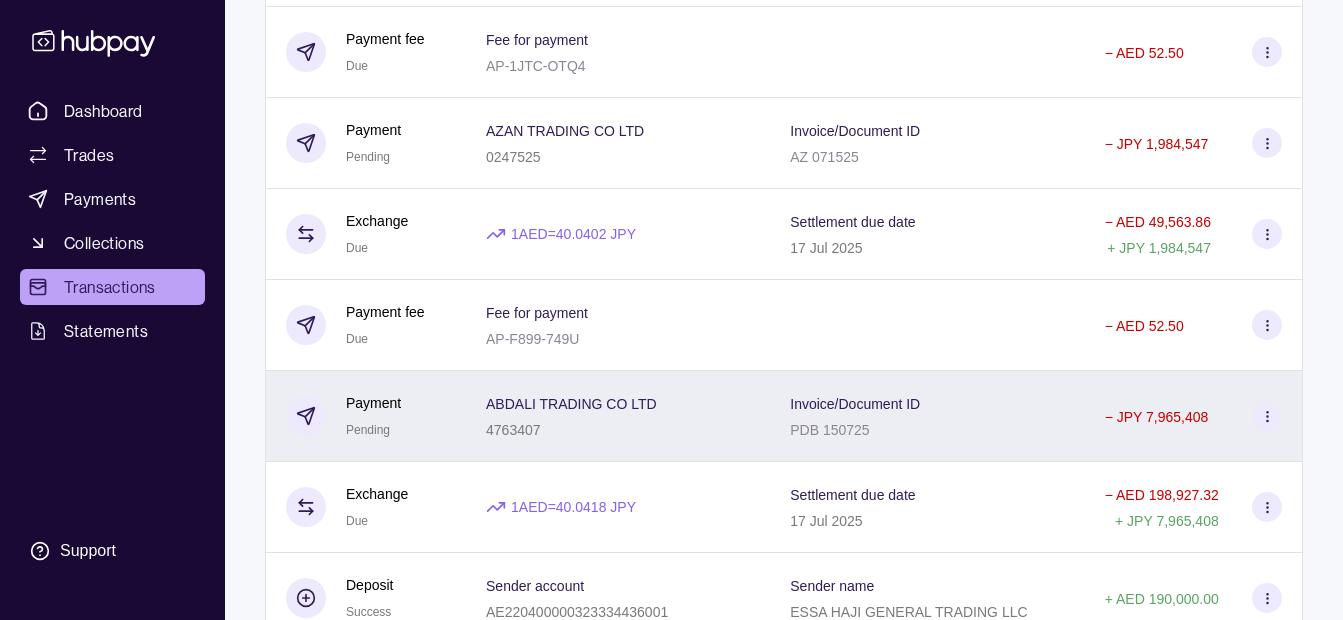 click on "4763407" at bounding box center (571, 429) 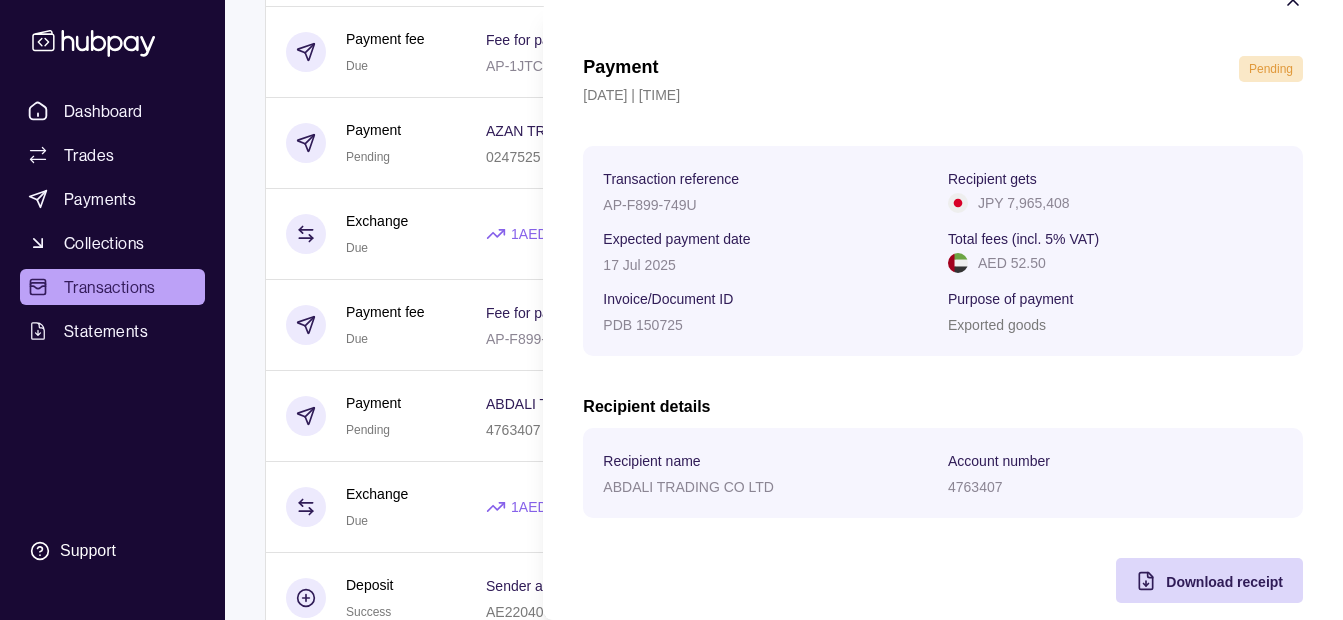 scroll, scrollTop: 73, scrollLeft: 0, axis: vertical 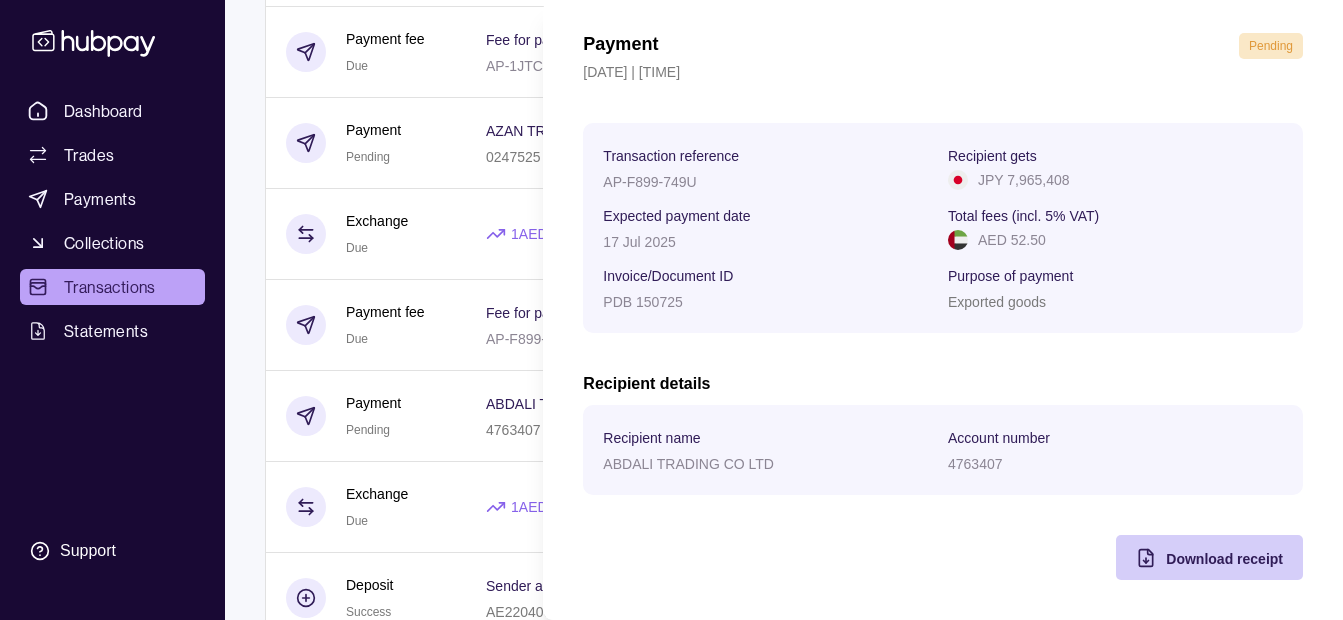 click 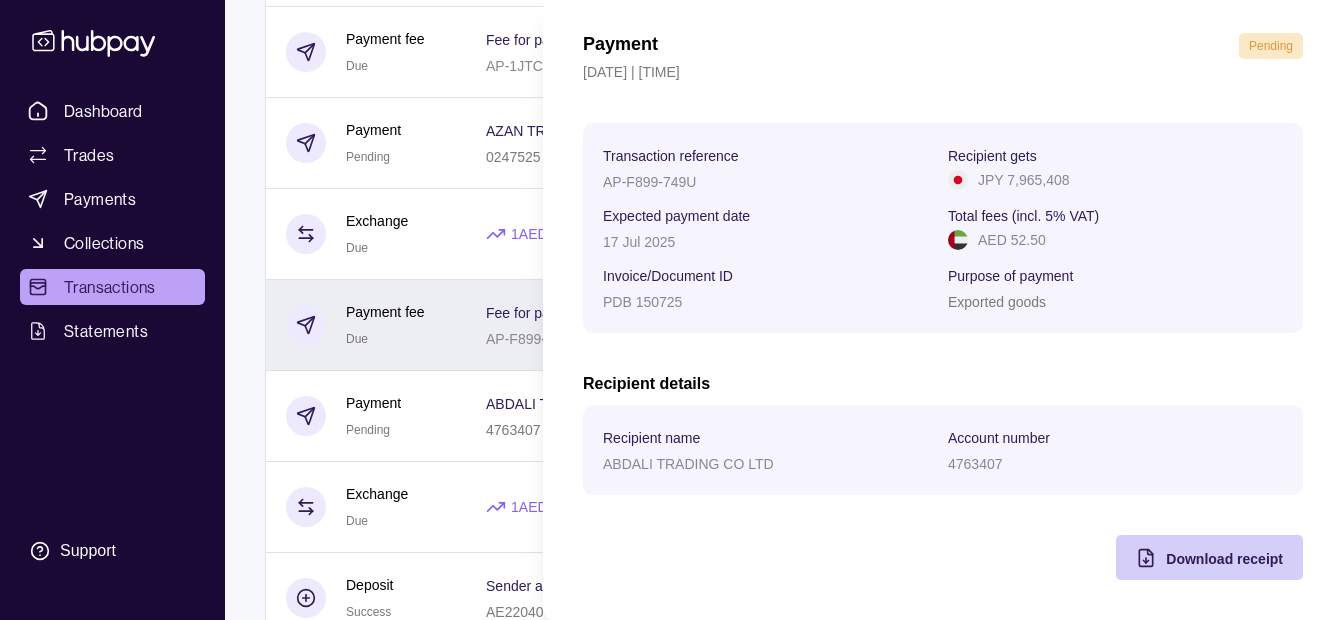 click on "Dashboard Trades Payments Collections Transactions Statements Support K Hello,  [FIRST] [LAST] [LAST]  [COMPANY] Change account Account Terms and conditions Privacy policy Sign out Transactions More filters  ( 0  applied) Details Amount [DATE] Deposit Success Sender account [ALPHANUMERIC] Sender name [COMPANY] +   AED [NUMBER] Payment fee Due Fee for payment [ALPHANUMERIC] −   AED [NUMBER] Payment Pending [COMPANY] [NUMBER] Invoice/Document ID [ALPHANUMERIC] −   JPY [NUMBER] Exchange Due 1  AED  =  [NUMBER]   JPY Settlement due date [DATE] −   AED [NUMBER] +   JPY [NUMBER] Payment fee Due Fee for payment [ALPHANUMERIC] −   AED [NUMBER] Payment Pending [COMPANY] [NUMBER] Invoice/Document ID [ALPHANUMERIC] −   JPY [NUMBER] Exchange Due 1  AED  =  [NUMBER]   JPY Settlement due date [DATE] −   AED [NUMBER] +   JPY [NUMBER] Payment fee Due Fee for payment [ALPHANUMERIC] −   AED [NUMBER] Payment Pending [COMPANY] [NUMBER]" at bounding box center (671, 4193) 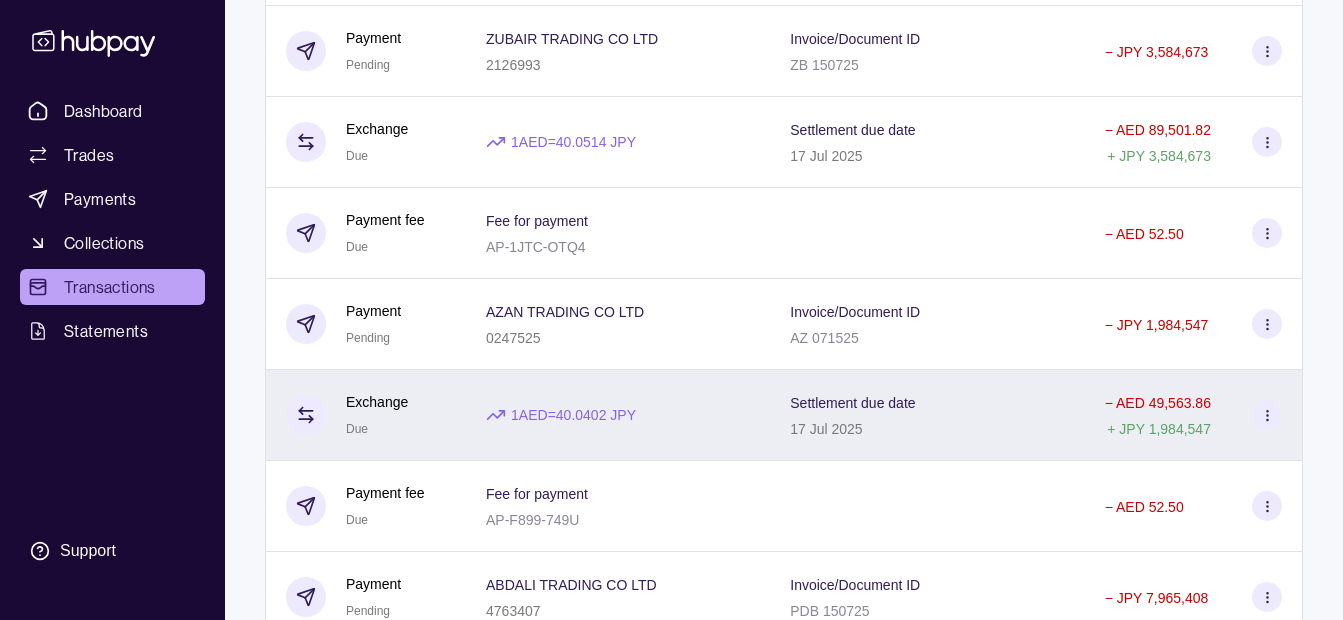 scroll, scrollTop: 421, scrollLeft: 0, axis: vertical 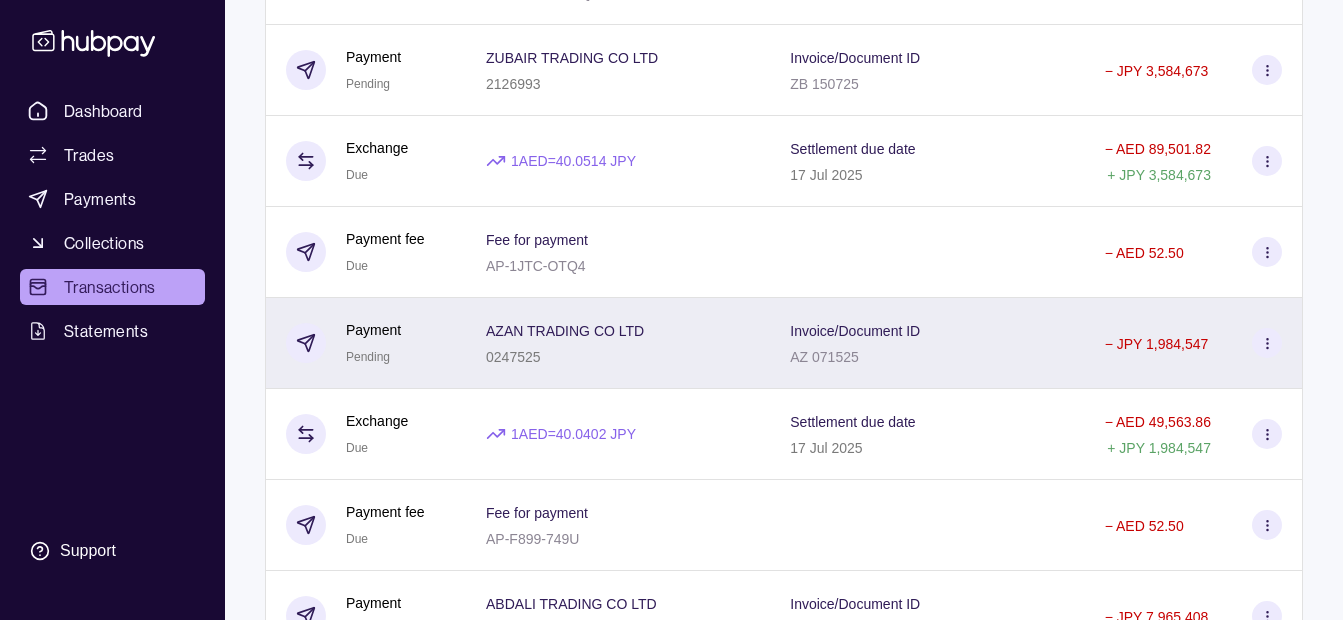 click on "[COMPANY] [NUMBER]" at bounding box center [618, 343] 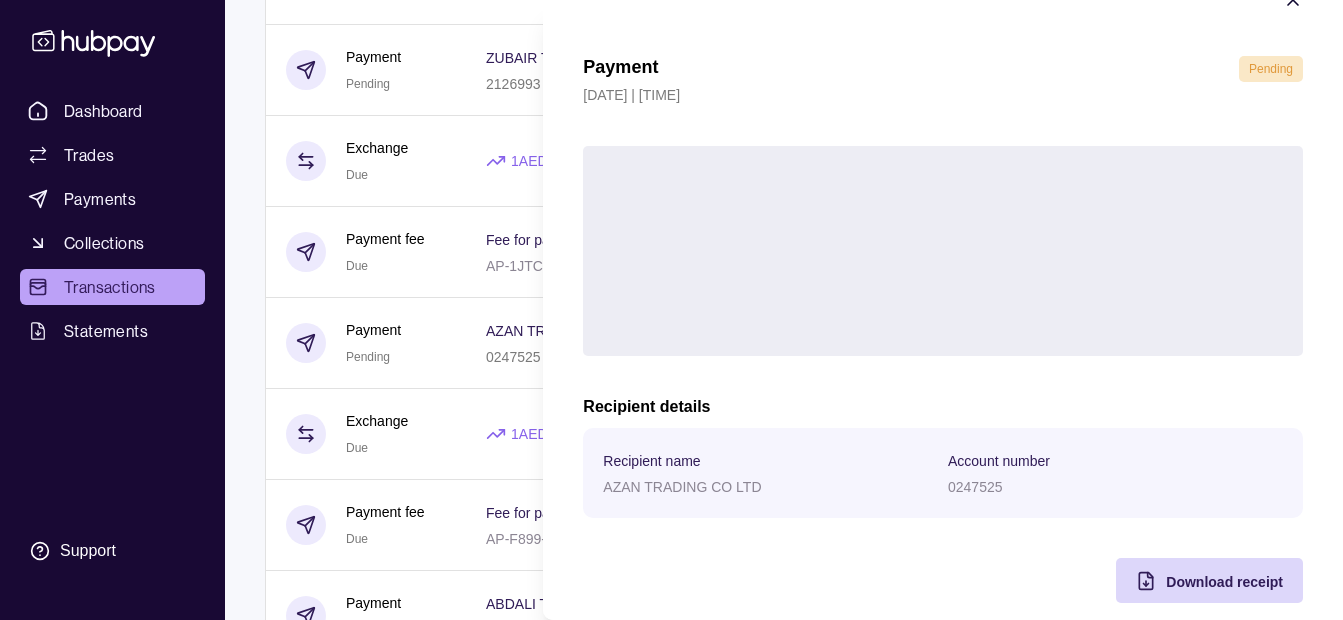 scroll, scrollTop: 73, scrollLeft: 0, axis: vertical 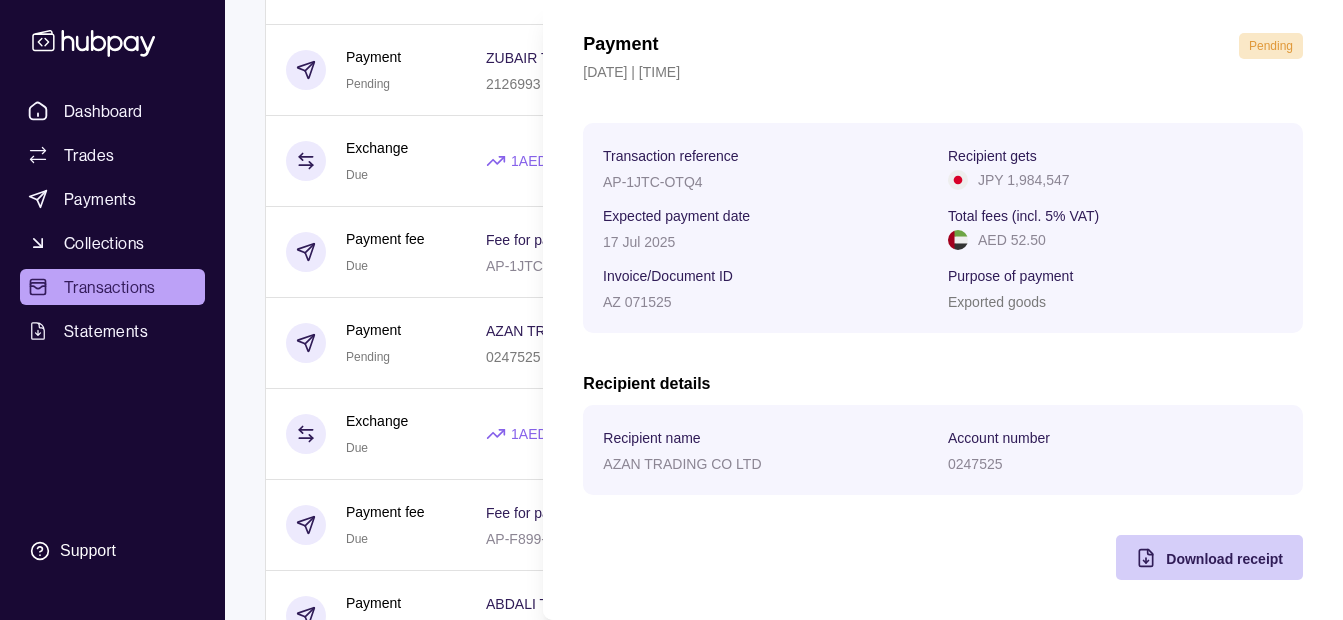 click on "Download receipt" at bounding box center (1224, 559) 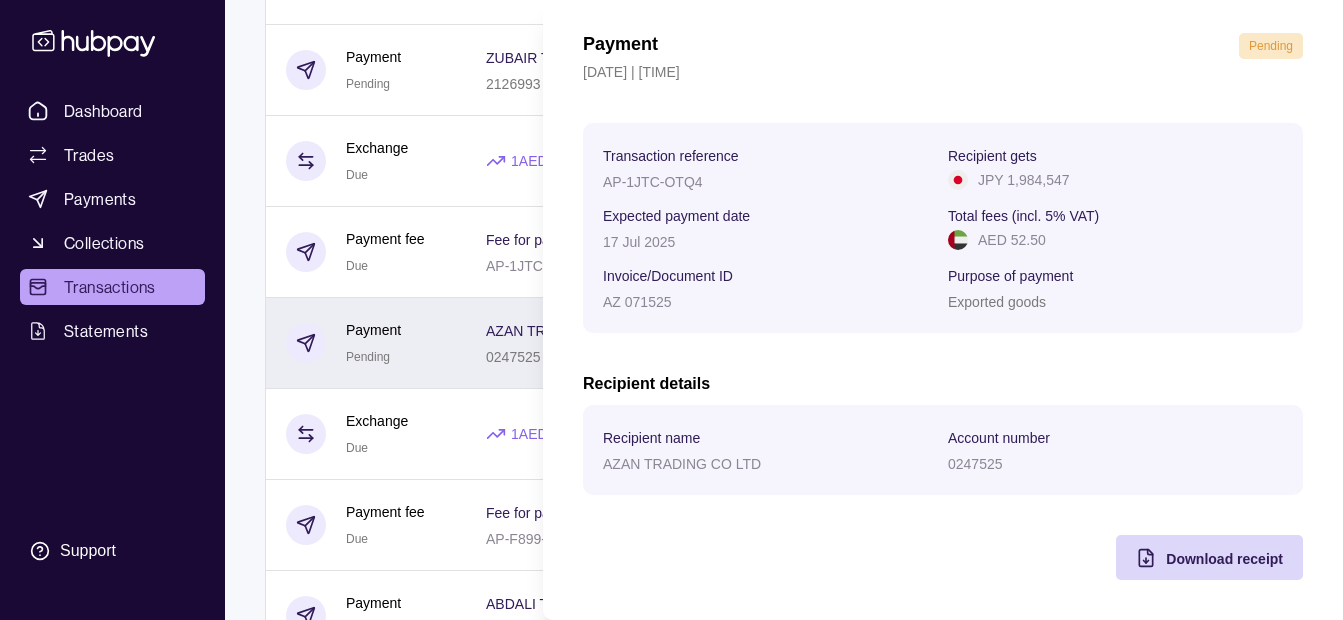 click on "Dashboard Trades Payments Collections Transactions Statements Support K Hello,  [FIRST] [LAST] [LAST]  [COMPANY] Change account Account Terms and conditions Privacy policy Sign out Transactions More filters  ( 0  applied) Details Amount [DATE] Deposit Success Sender account [ALPHANUMERIC] Sender name [COMPANY] +   AED [NUMBER] Payment fee Due Fee for payment [ALPHANUMERIC] −   AED [NUMBER] Payment Pending [COMPANY] [NUMBER] Invoice/Document ID [ALPHANUMERIC] −   JPY [NUMBER] Exchange Due 1  AED  =  [NUMBER]   JPY Settlement due date [DATE] −   AED [NUMBER] +   JPY [NUMBER] Payment fee Due Fee for payment [ALPHANUMERIC] −   AED [NUMBER] Payment Pending [COMPANY] [NUMBER] Invoice/Document ID [ALPHANUMERIC] −   JPY [NUMBER] Exchange Due 1  AED  =  [NUMBER]   JPY Settlement due date [DATE] −   AED [NUMBER] +   JPY [NUMBER] Payment fee Due Fee for payment [ALPHANUMERIC] −   AED [NUMBER] Payment Pending [COMPANY] [NUMBER]" at bounding box center (671, 4393) 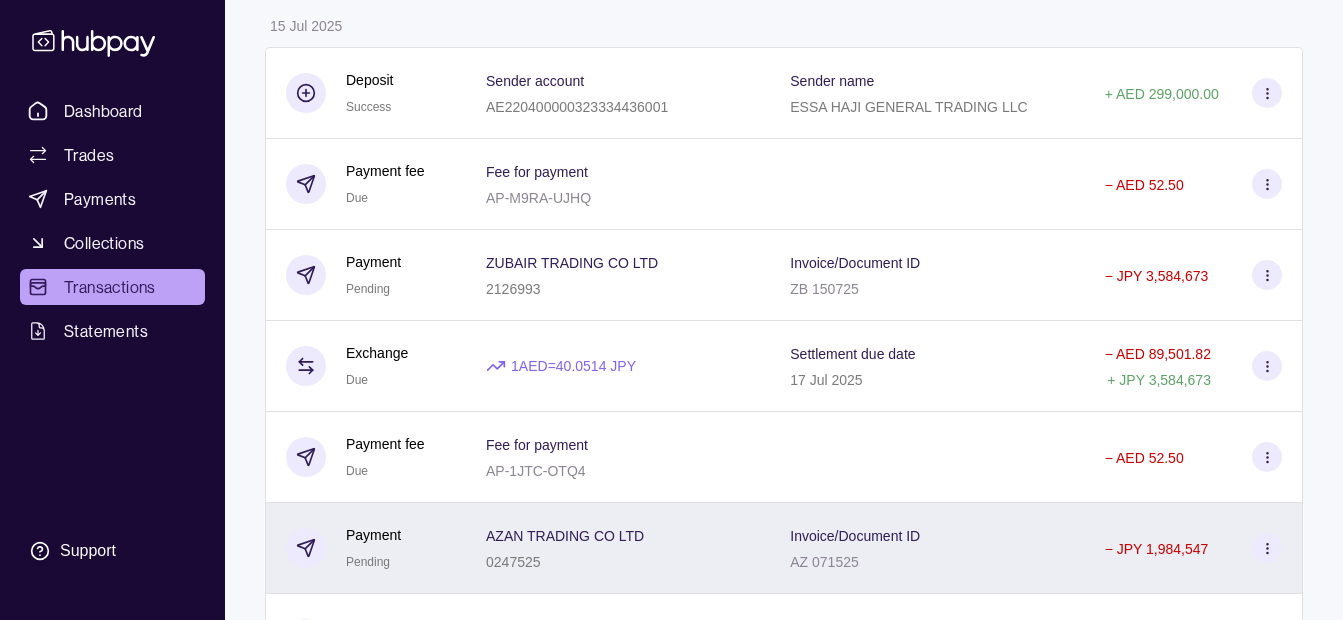 scroll, scrollTop: 121, scrollLeft: 0, axis: vertical 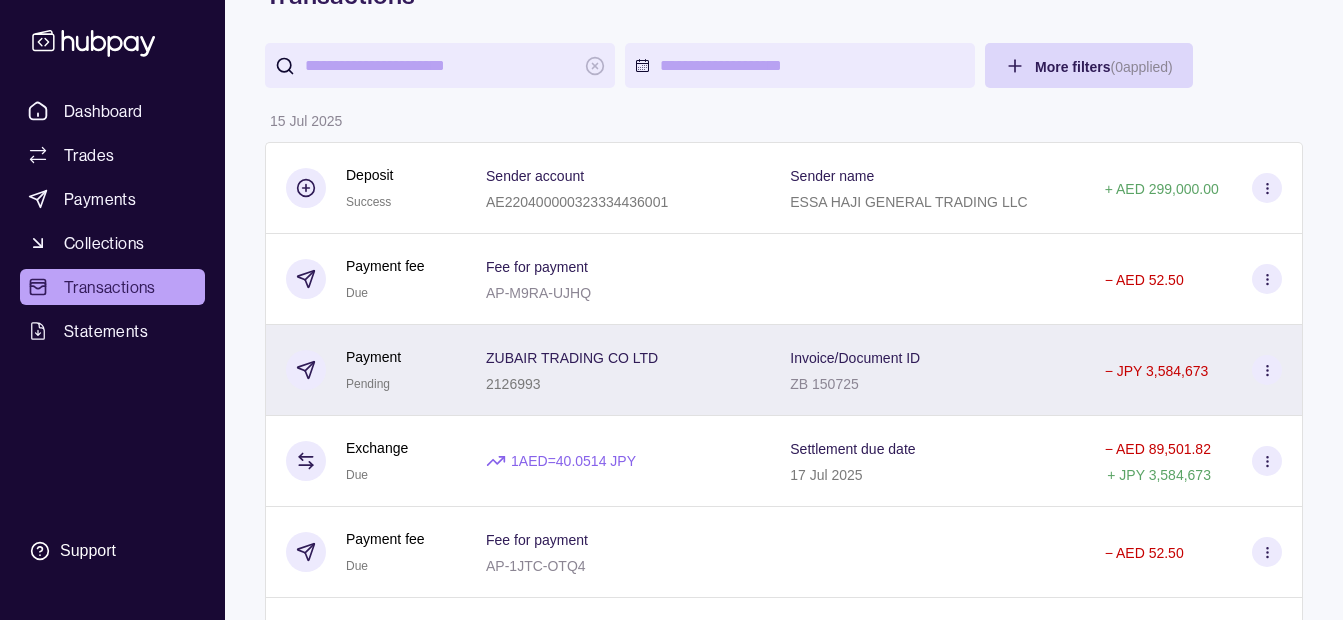 click on "ZUBAIR TRADING CO LTD" at bounding box center (572, 358) 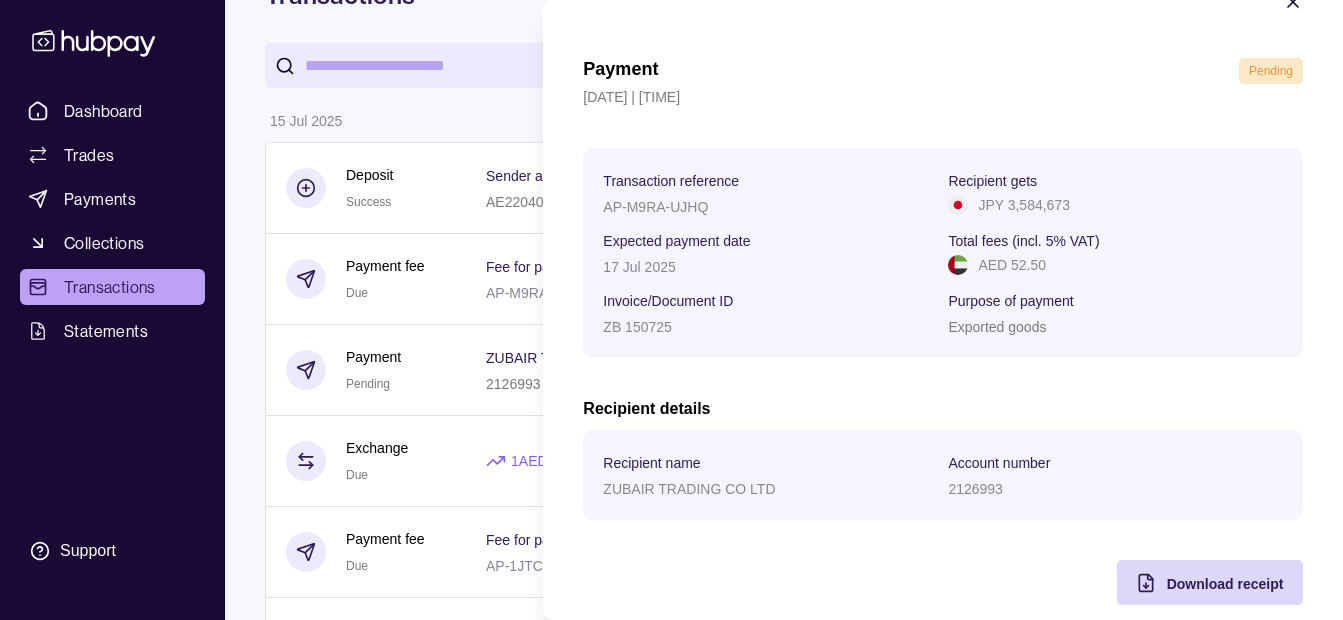 scroll, scrollTop: 73, scrollLeft: 0, axis: vertical 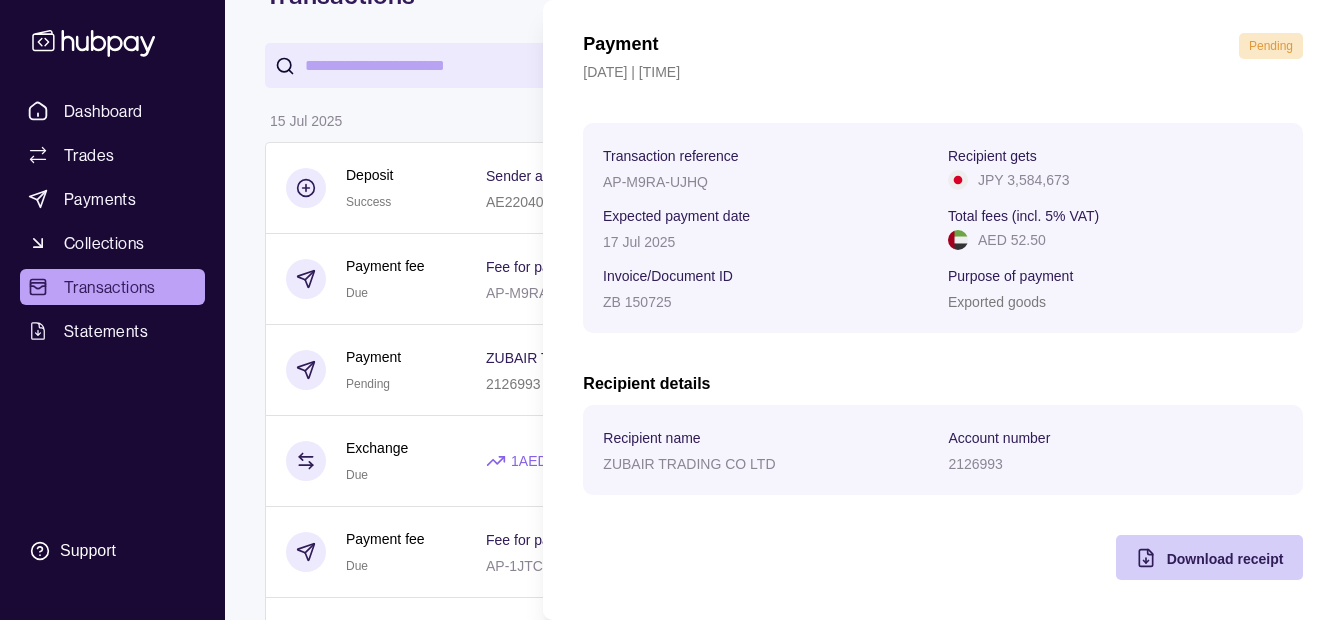 click on "Download receipt" at bounding box center (1224, 559) 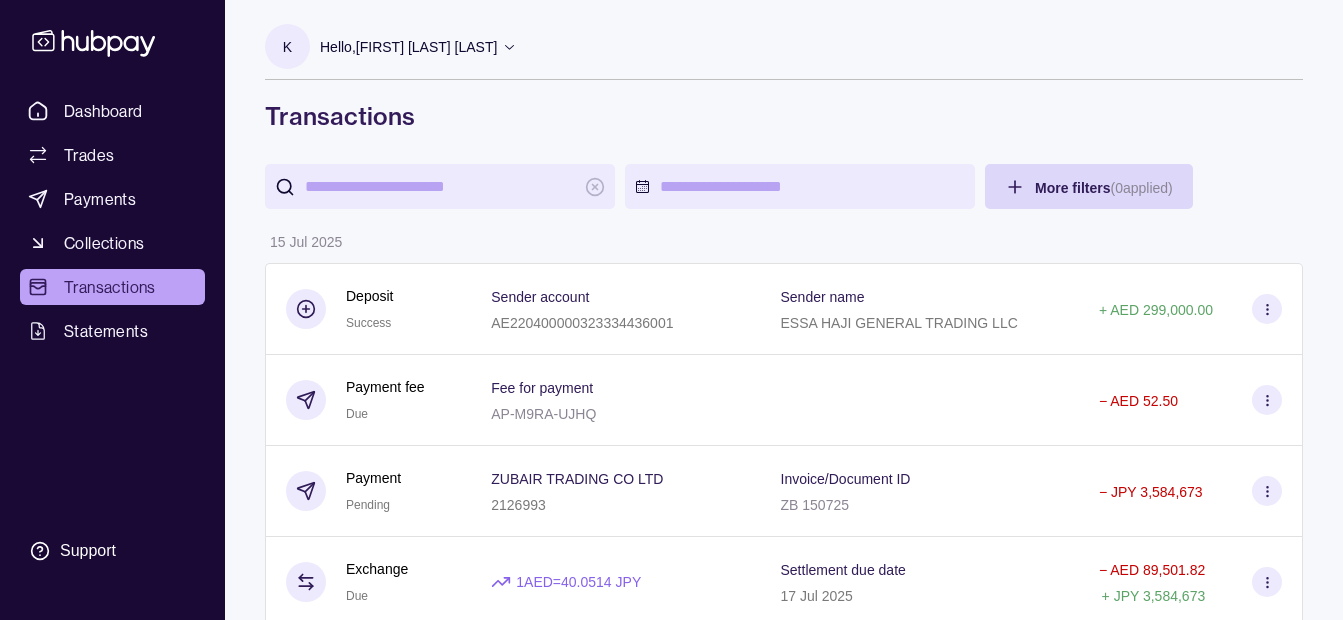 scroll, scrollTop: 15, scrollLeft: 0, axis: vertical 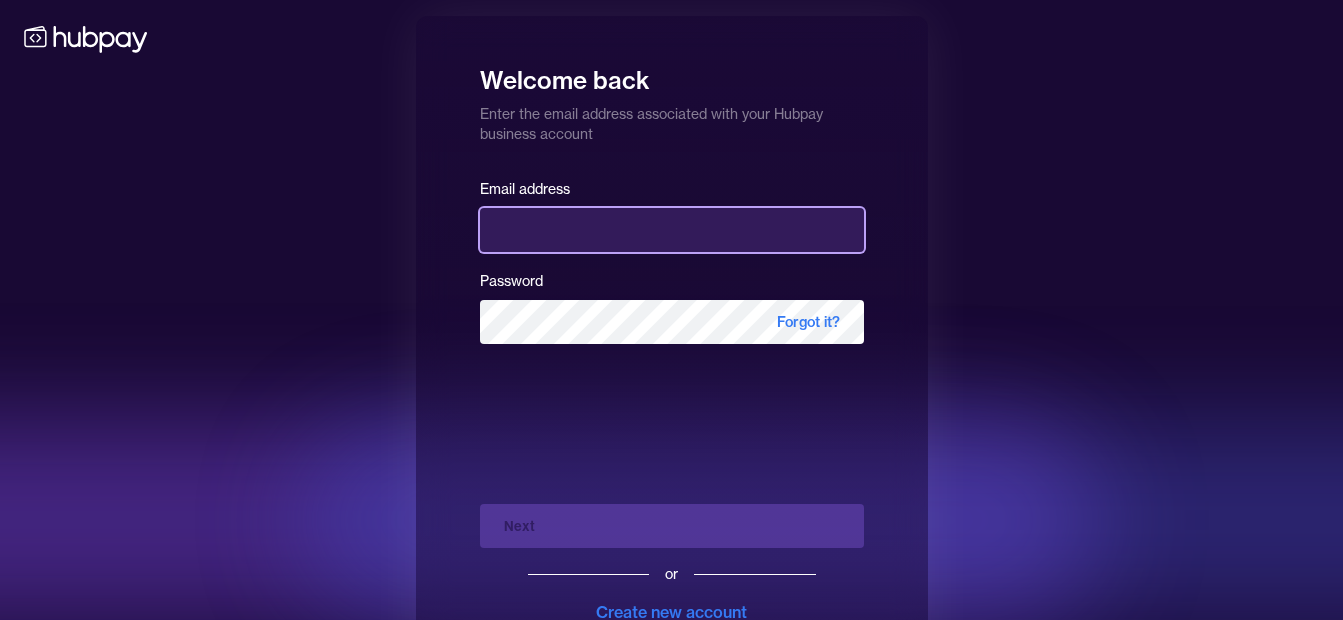 type on "**********" 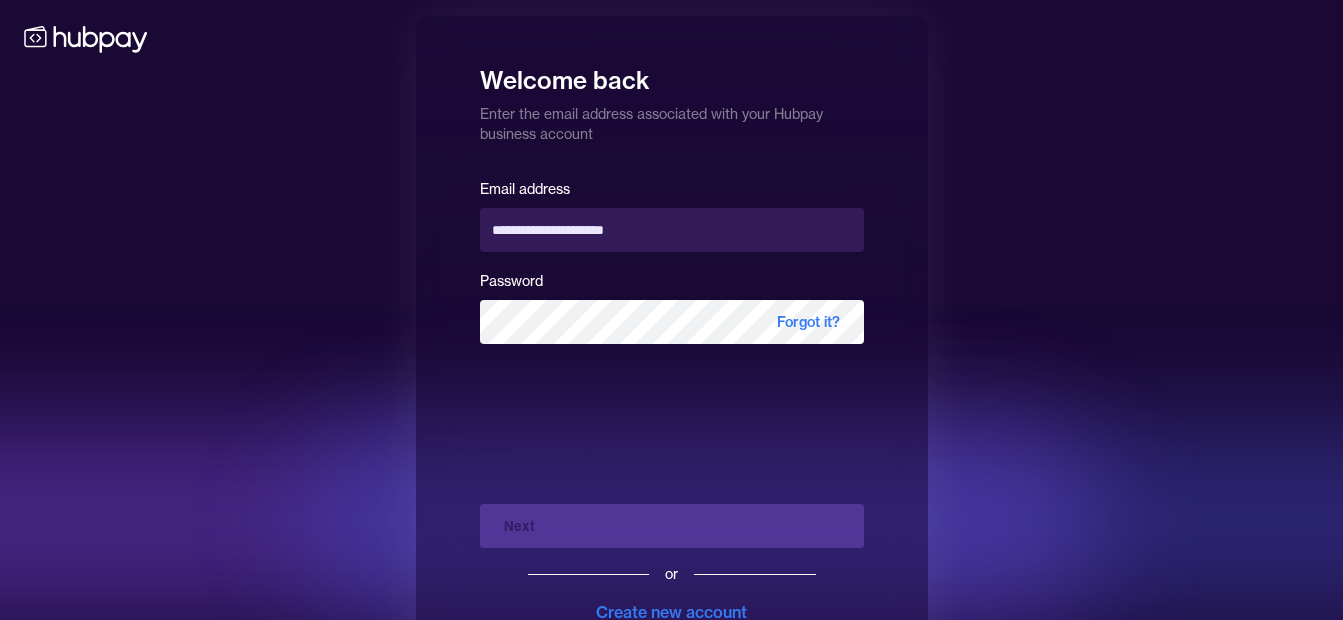 click on "Password Forgot it?" at bounding box center [672, 306] 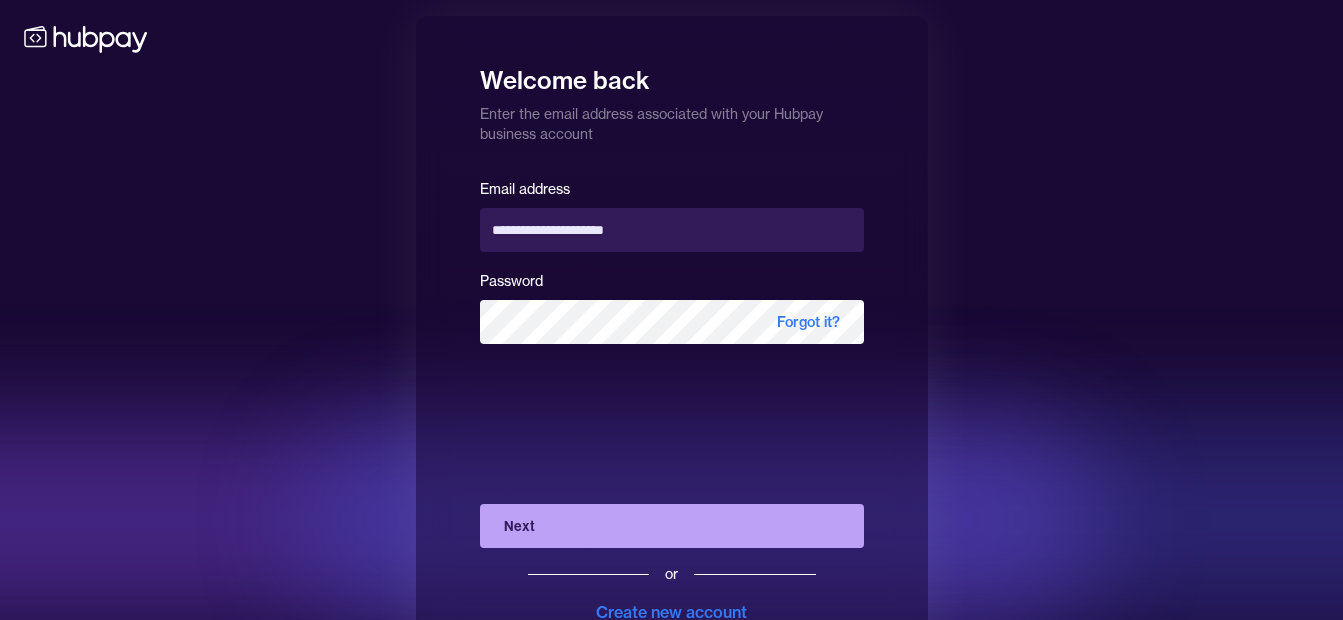 drag, startPoint x: 577, startPoint y: 520, endPoint x: 596, endPoint y: 1, distance: 519.34766 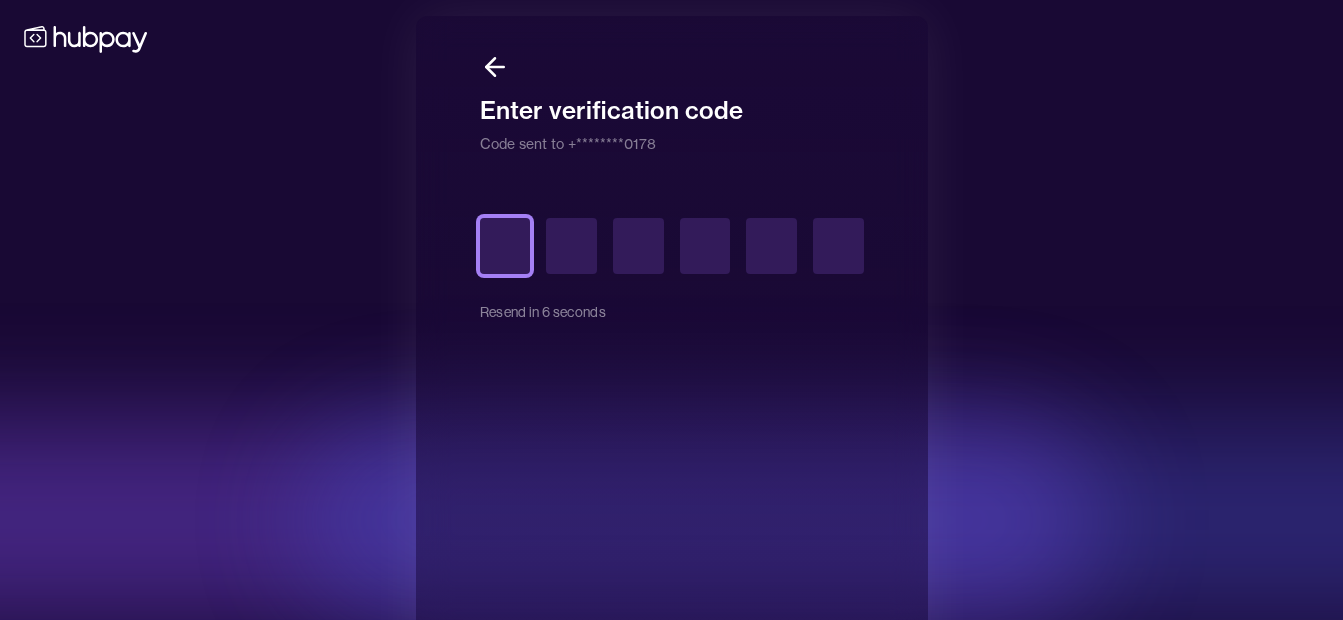 type on "*" 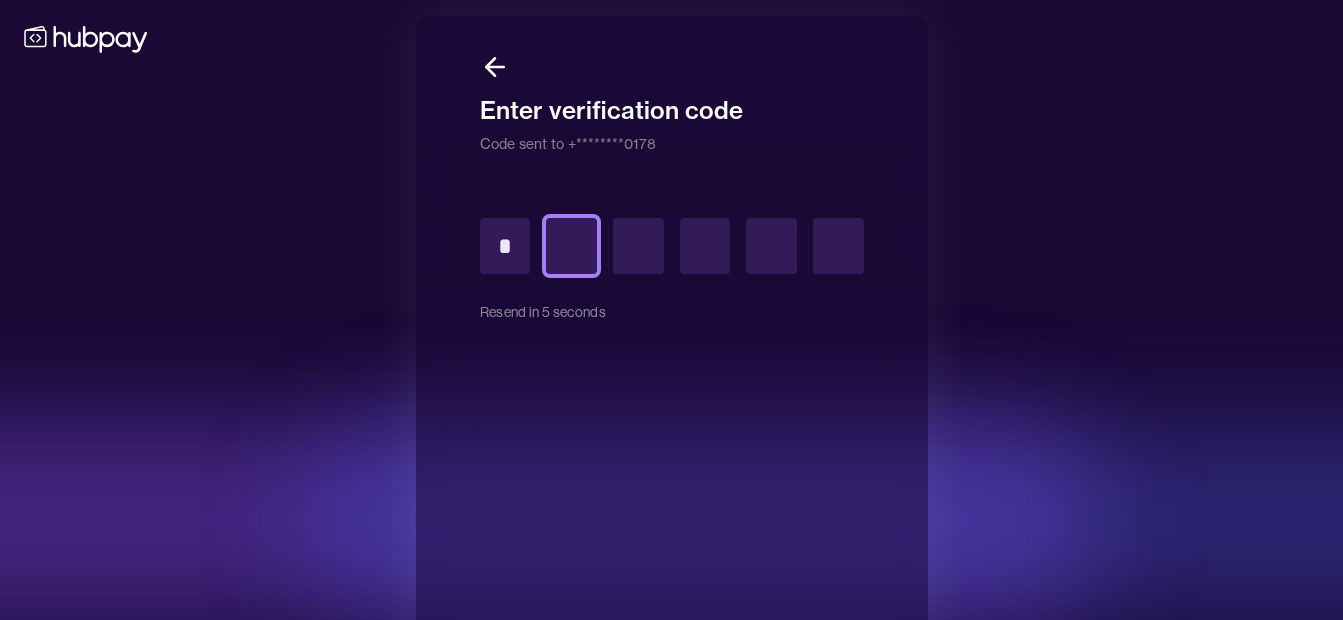 type on "*" 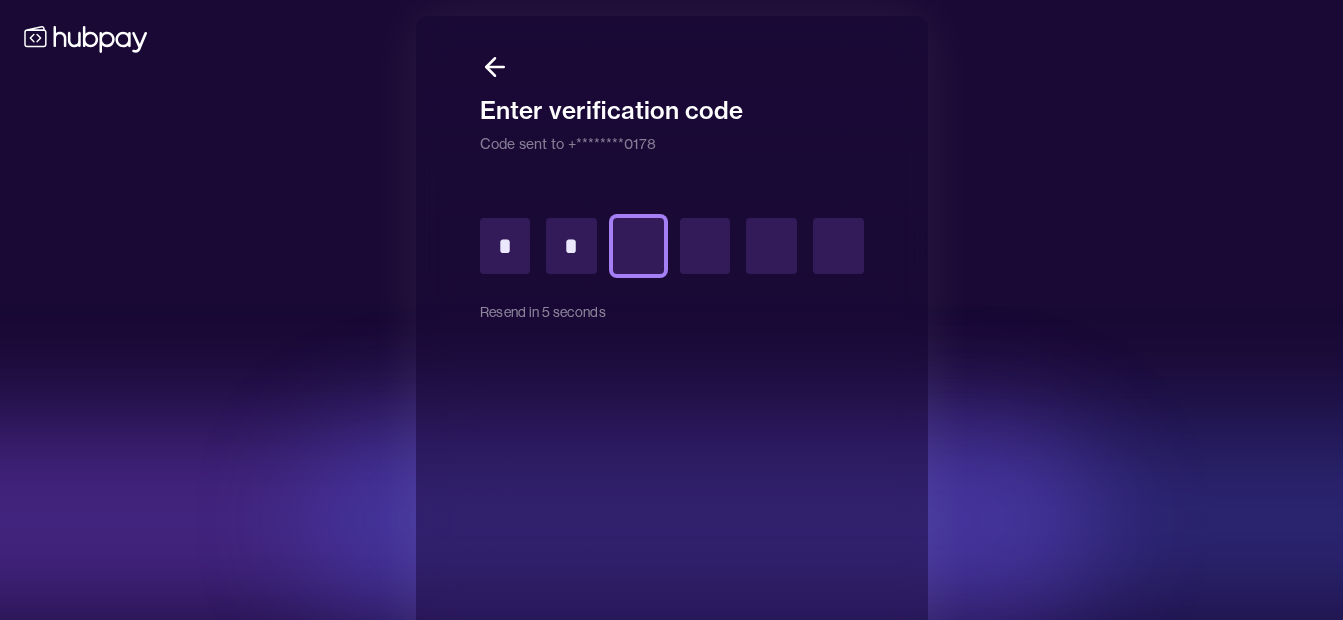 type on "*" 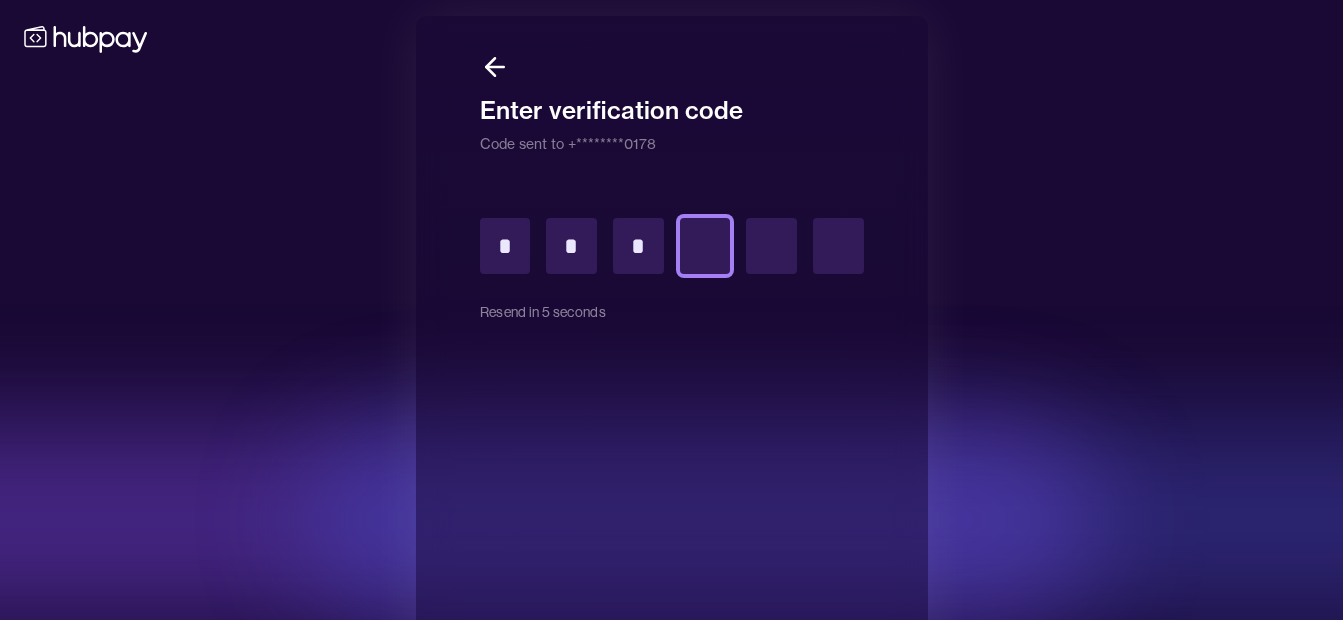 type on "*" 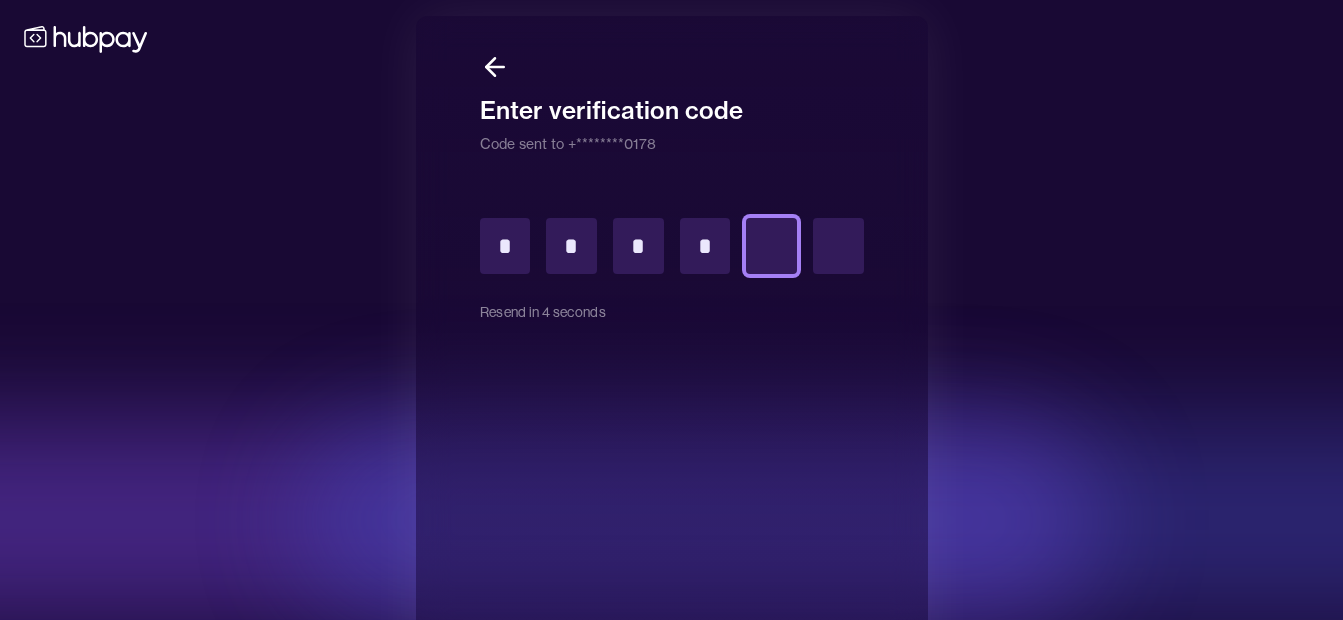 type on "*" 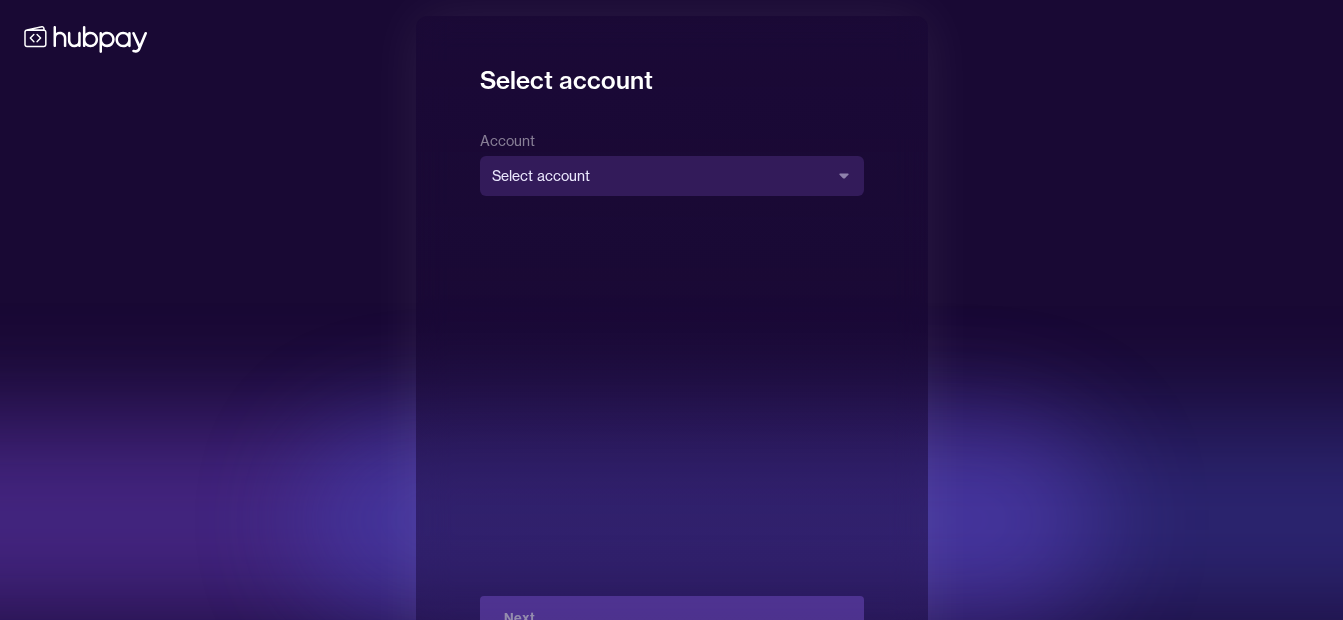 click on "**********" at bounding box center [672, 384] 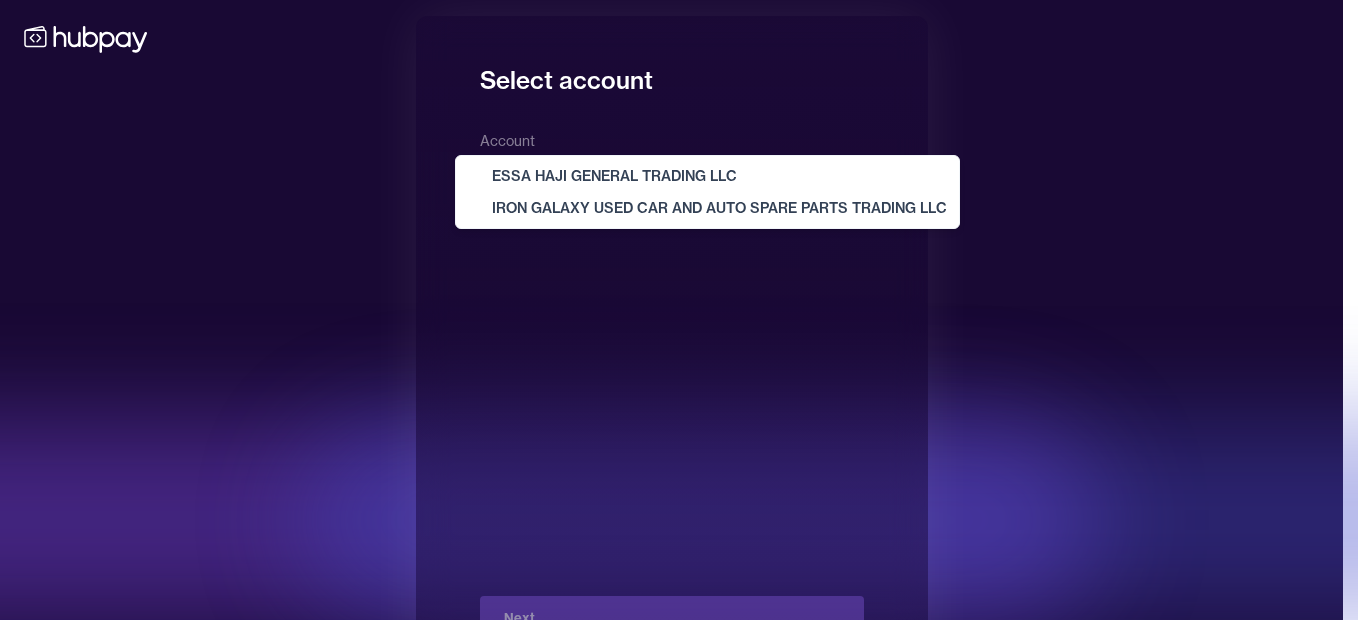 select on "**********" 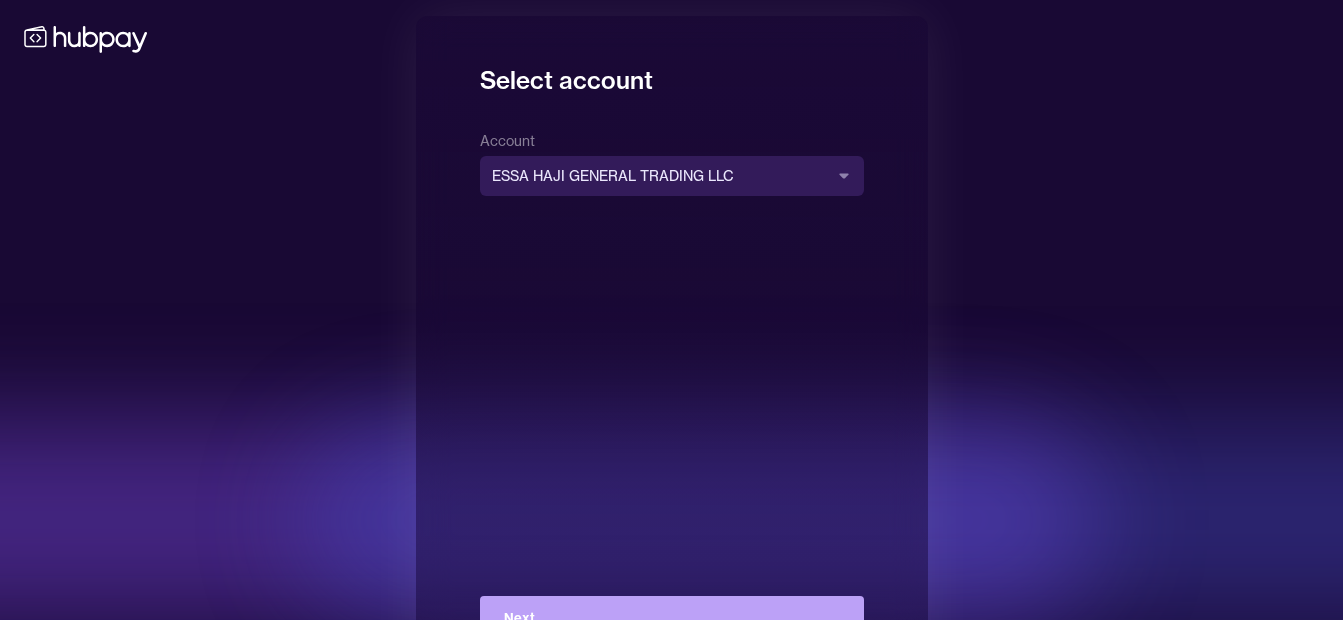 click on "**********" at bounding box center [672, 384] 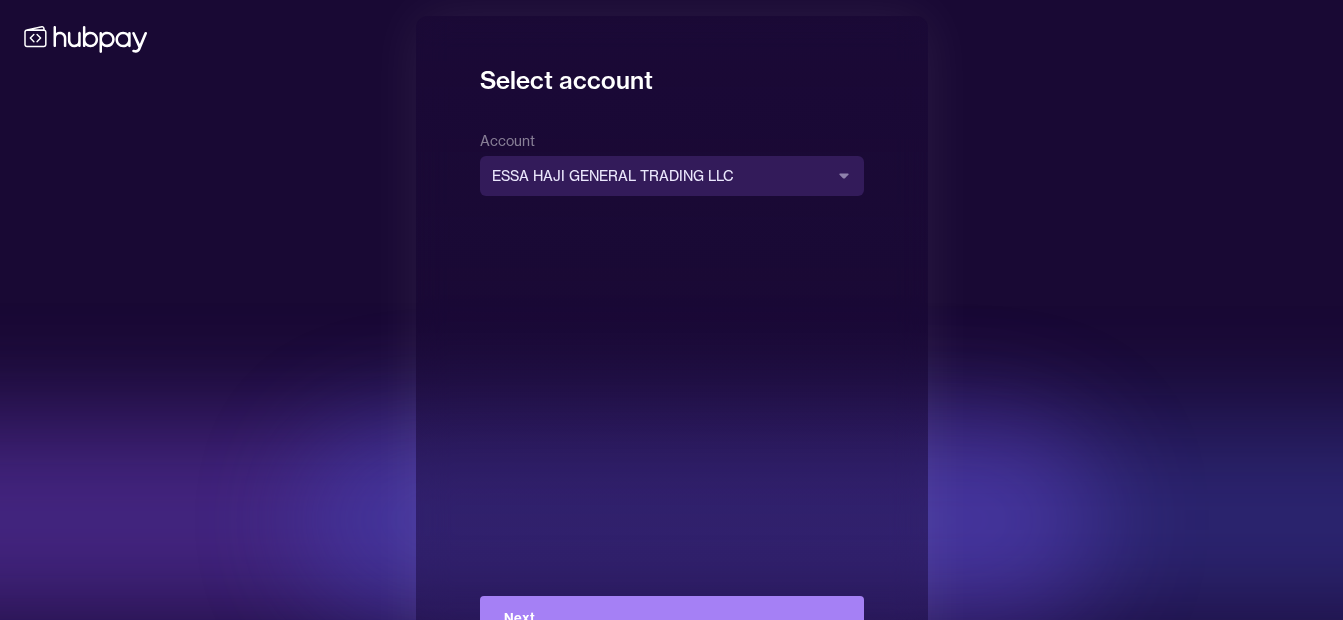 click on "Next" at bounding box center (672, 618) 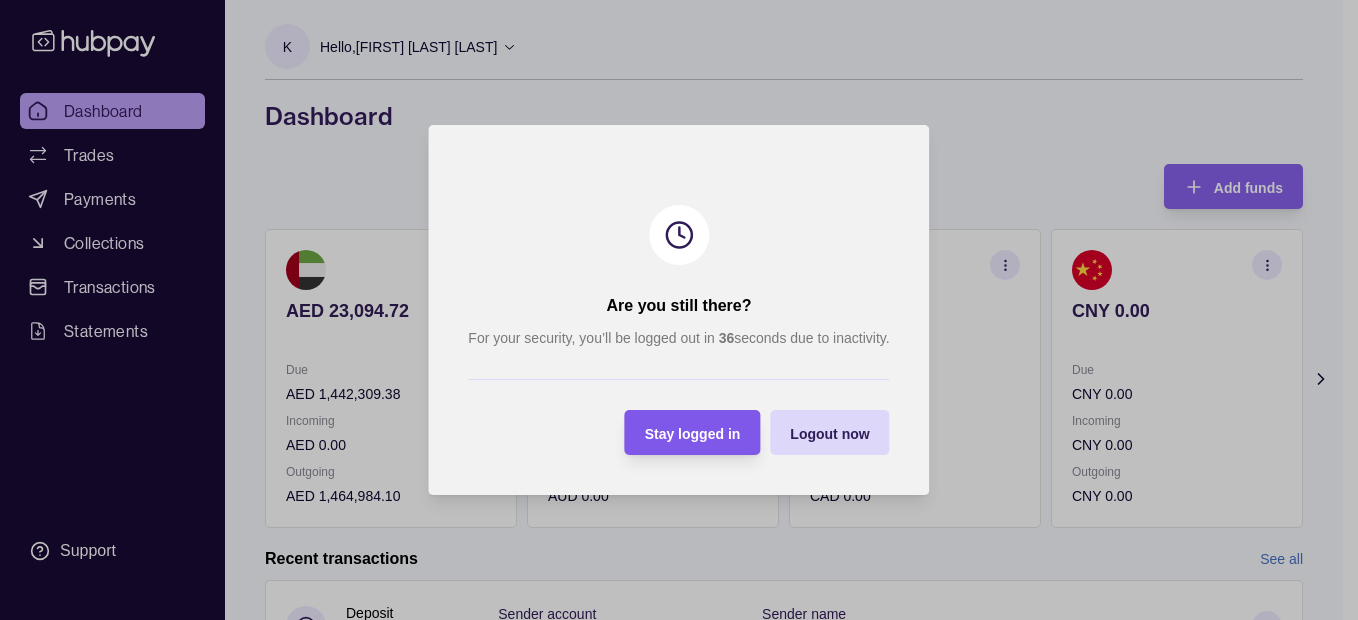 click on "Stay logged in" at bounding box center [693, 434] 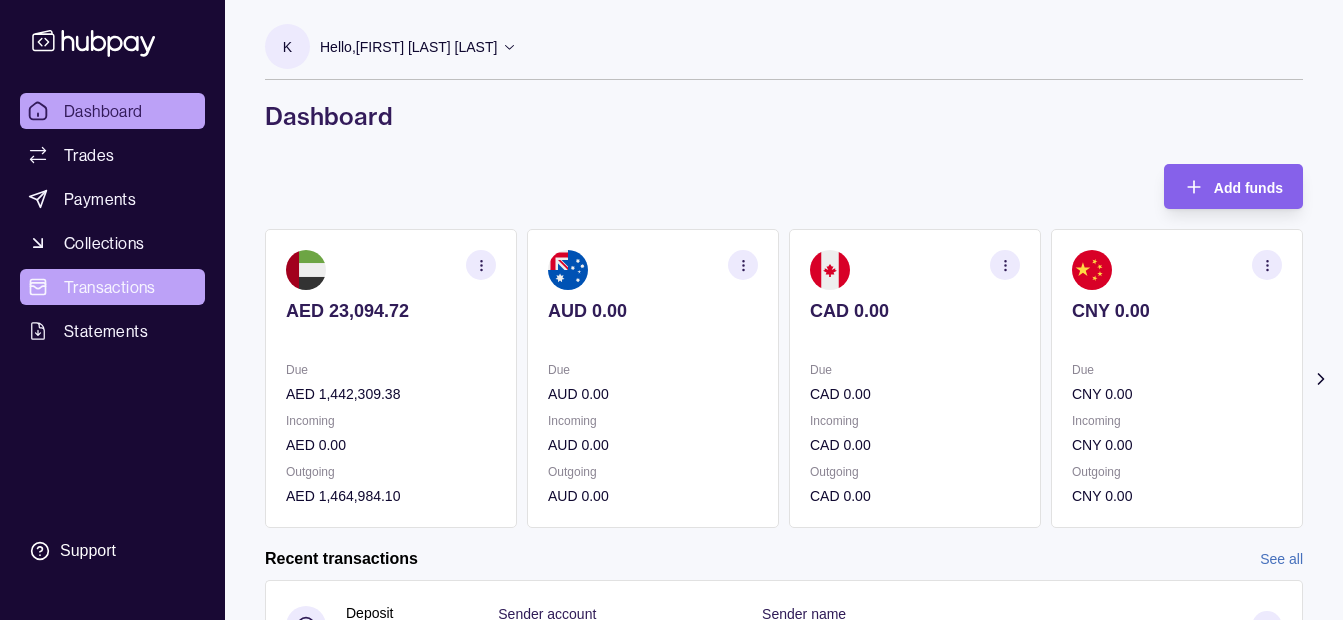 click on "Transactions" at bounding box center [112, 287] 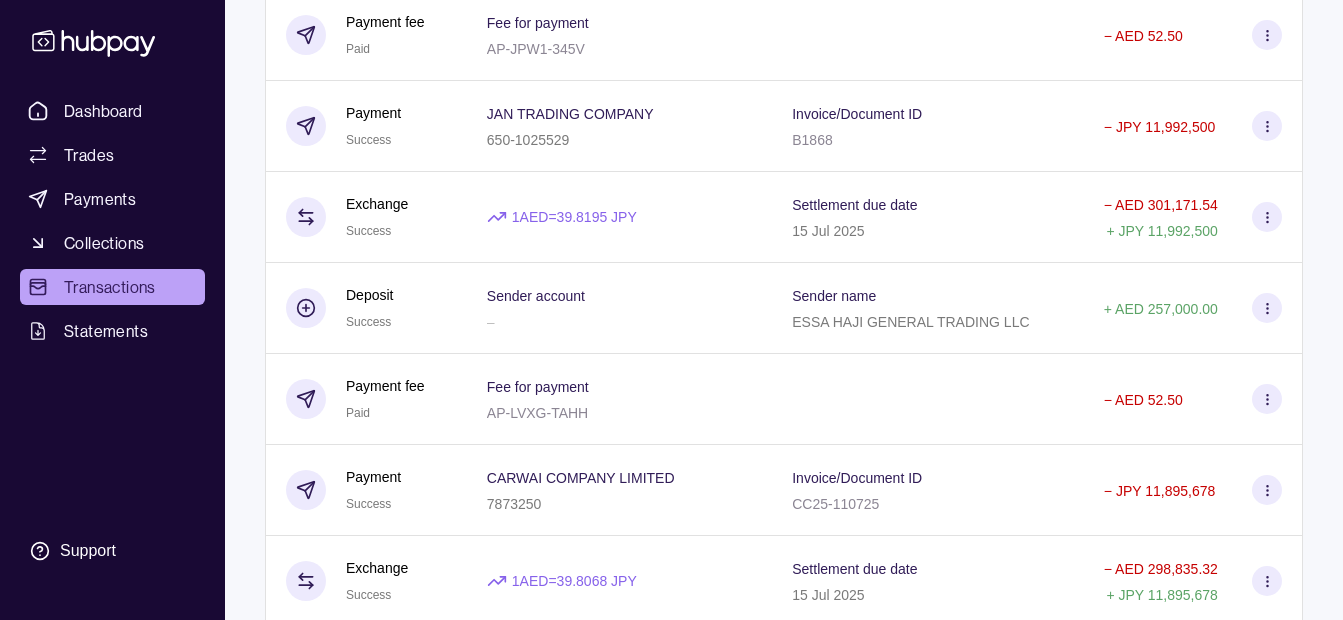 scroll, scrollTop: 4191, scrollLeft: 0, axis: vertical 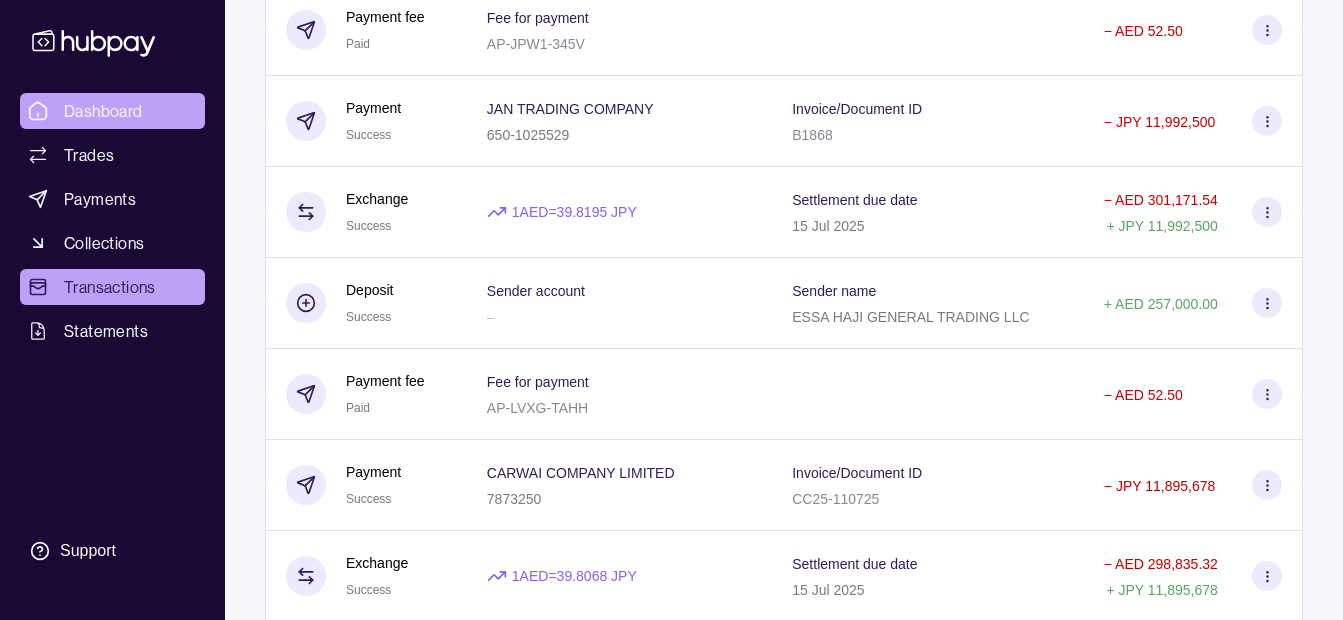 click on "Dashboard" at bounding box center [112, 111] 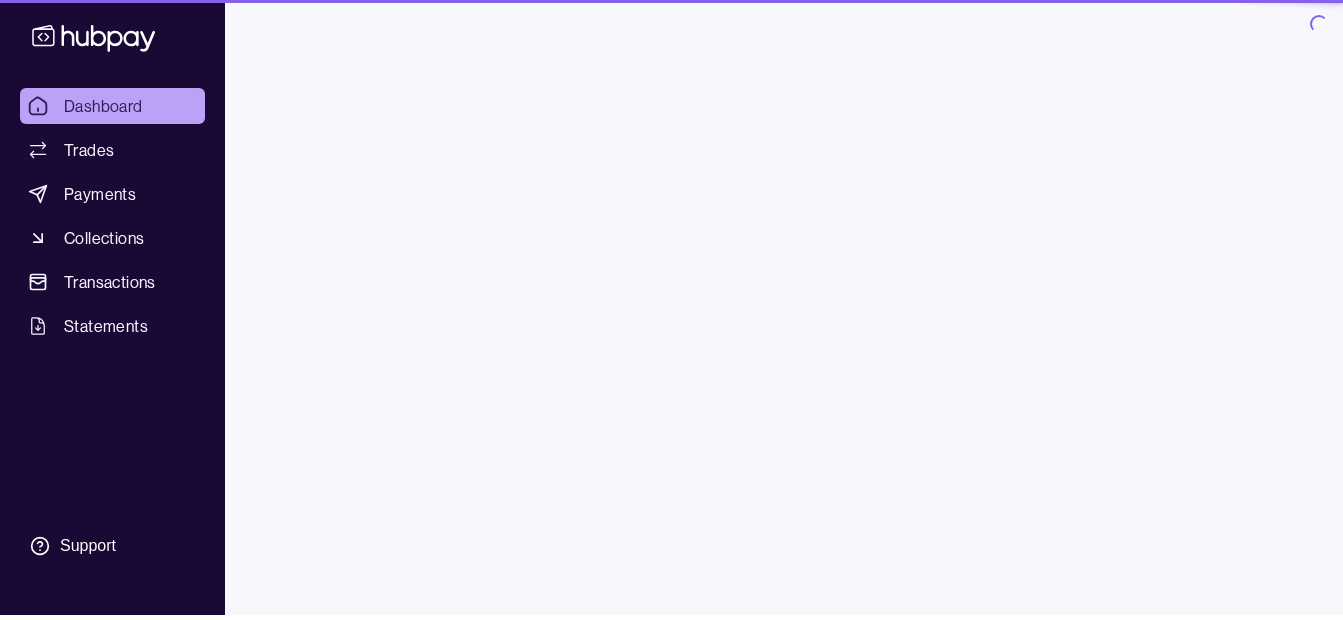 scroll, scrollTop: 0, scrollLeft: 0, axis: both 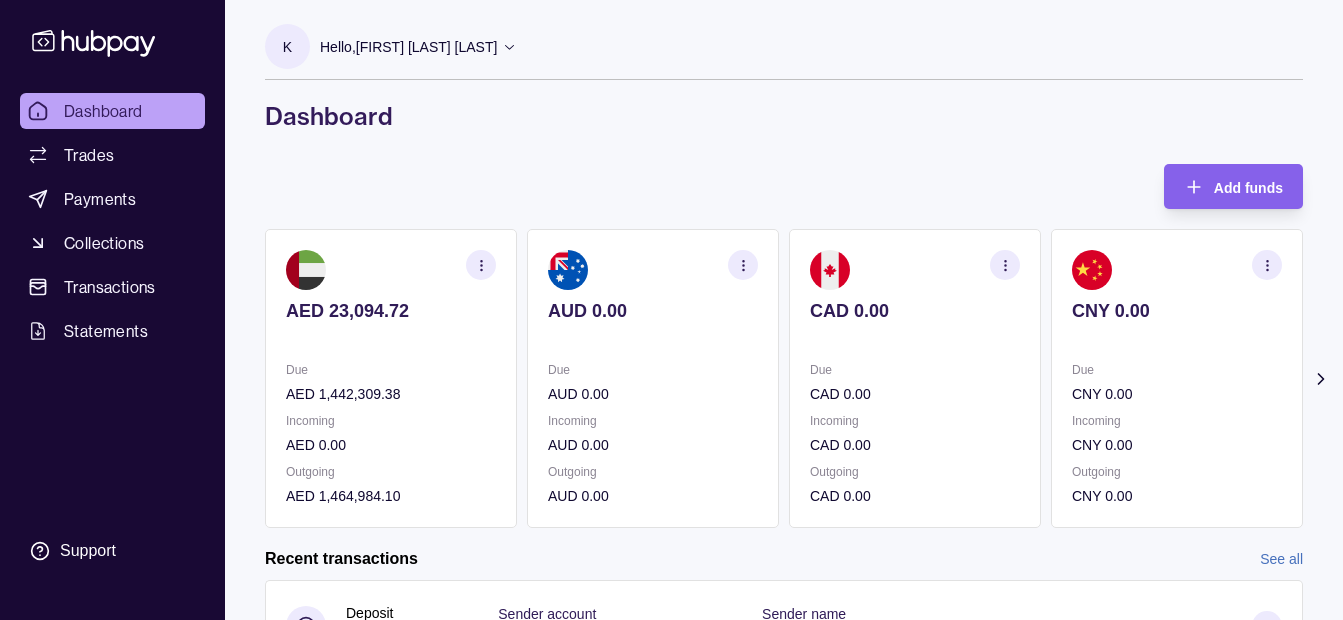 click on "Hello,  Khalid Khan Rahmat Gul" at bounding box center [408, 47] 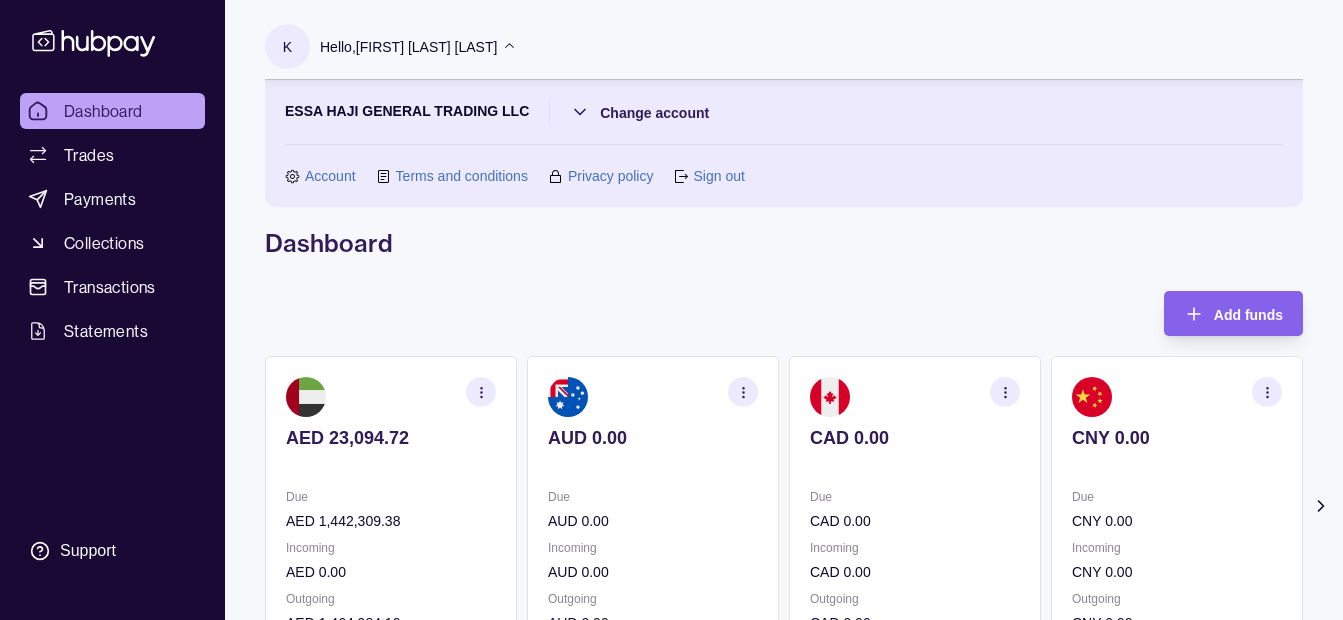 click on "Hello,  Khalid Khan Rahmat Gul" at bounding box center [408, 47] 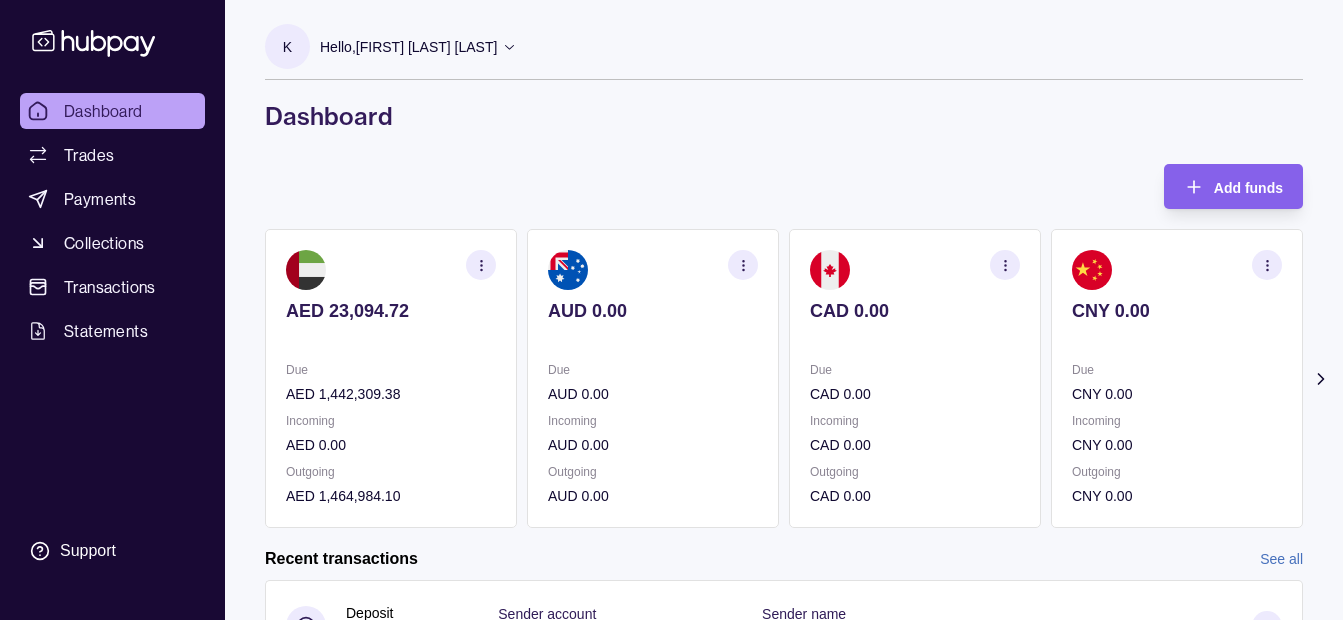 click on "Add funds AED 23,094.72                                                                                                               Due AED 1,442,309.38 Incoming AED 0.00 Outgoing AED 1,464,984.10 AUD 0.00                                                                                                               Due AUD 0.00 Incoming AUD 0.00 Outgoing AUD 0.00 CAD 0.00                                                                                                               Due CAD 0.00 Incoming CAD 0.00 Outgoing CAD 0.00 CNY 0.00                                                                                                               Due CNY 0.00 Incoming CNY 0.00 Outgoing CNY 0.00 GBP 0.00" at bounding box center [784, 346] 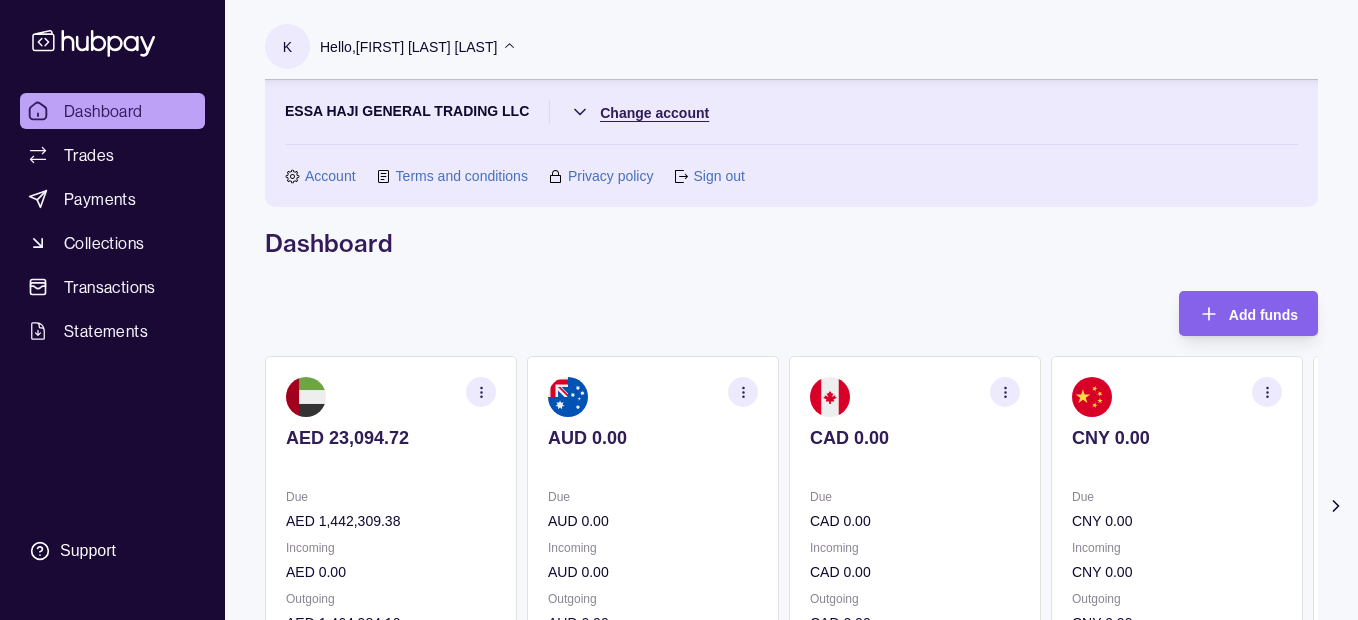 click on "Dashboard Trades Payments Collections Transactions Statements Support K Hello,  Khalid Khan Rahmat Gul  ESSA HAJI GENERAL TRADING LLC Change account Account Terms and conditions Privacy policy Sign out Dashboard Add funds AED 23,094.72                                                                                                               Due AED 1,442,309.38 Incoming AED 0.00 Outgoing AED 1,464,984.10 AUD 0.00                                                                                                               Due AUD 0.00 Incoming AUD 0.00 Outgoing AUD 0.00 CAD 0.00                                                                                                               Due CAD 0.00 Incoming CAD 0.00 Outgoing CAD 0.00 CNY 0.00                                                                     +" at bounding box center (679, 613) 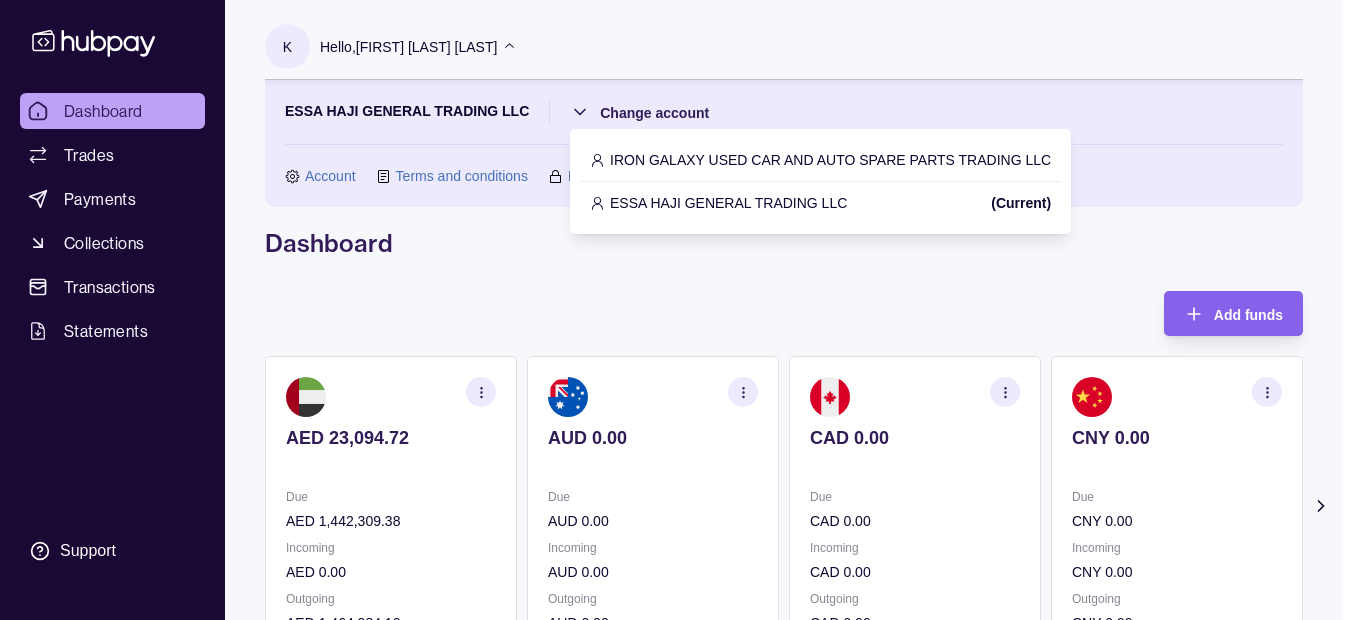 click on "IRON GALAXY USED CAR AND AUTO SPARE PARTS TRADING LLC" at bounding box center (830, 160) 